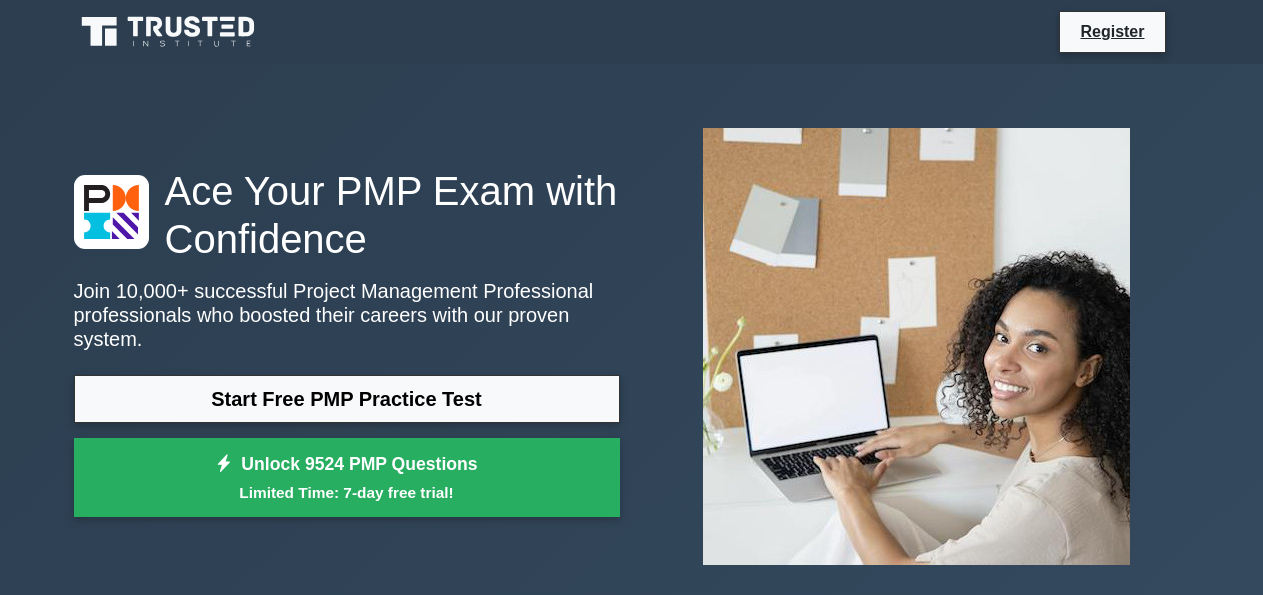 scroll, scrollTop: 0, scrollLeft: 0, axis: both 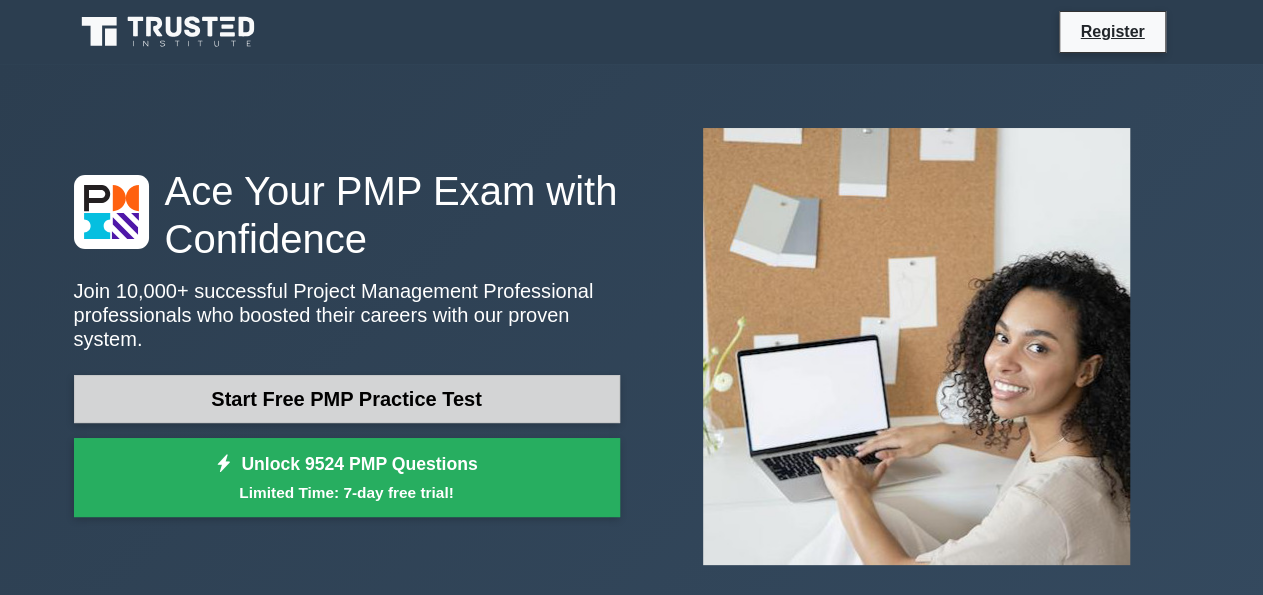 click on "Start Free PMP Practice Test" at bounding box center [347, 399] 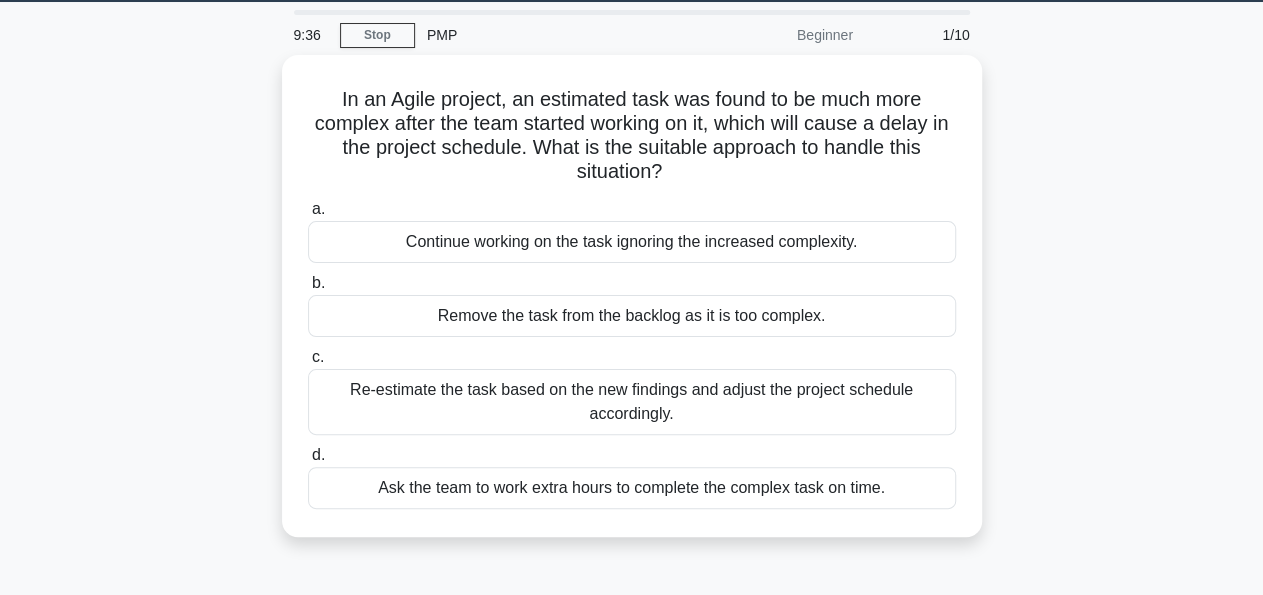 scroll, scrollTop: 104, scrollLeft: 0, axis: vertical 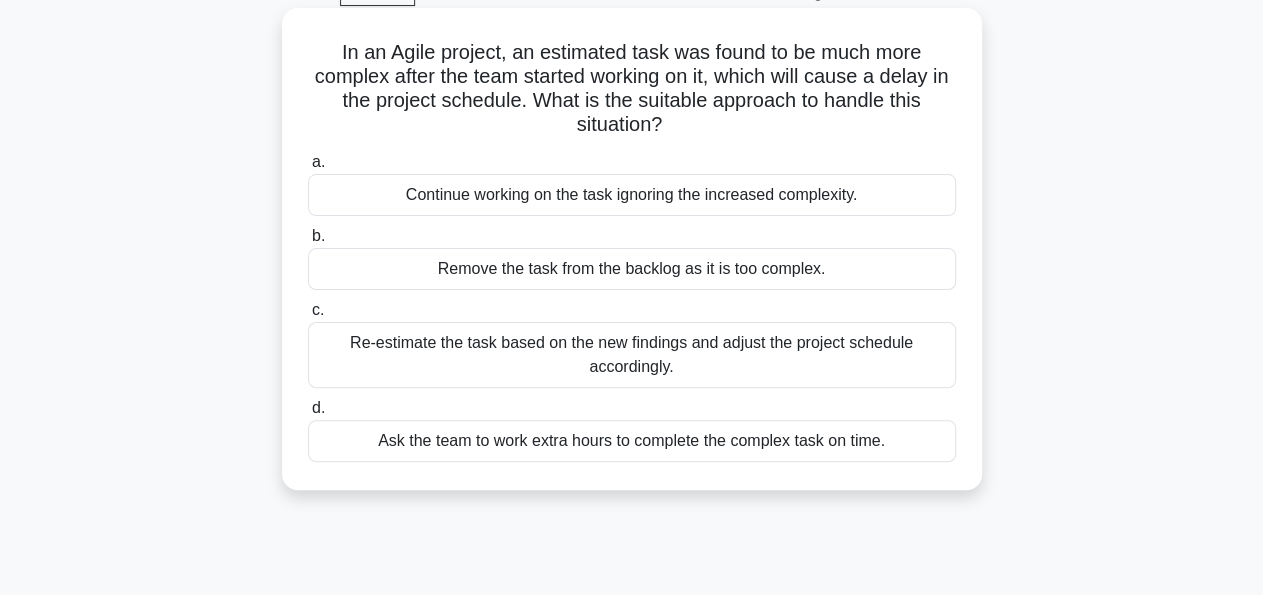 click on "Re-estimate the task based on the new findings and adjust the project schedule accordingly." at bounding box center [632, 355] 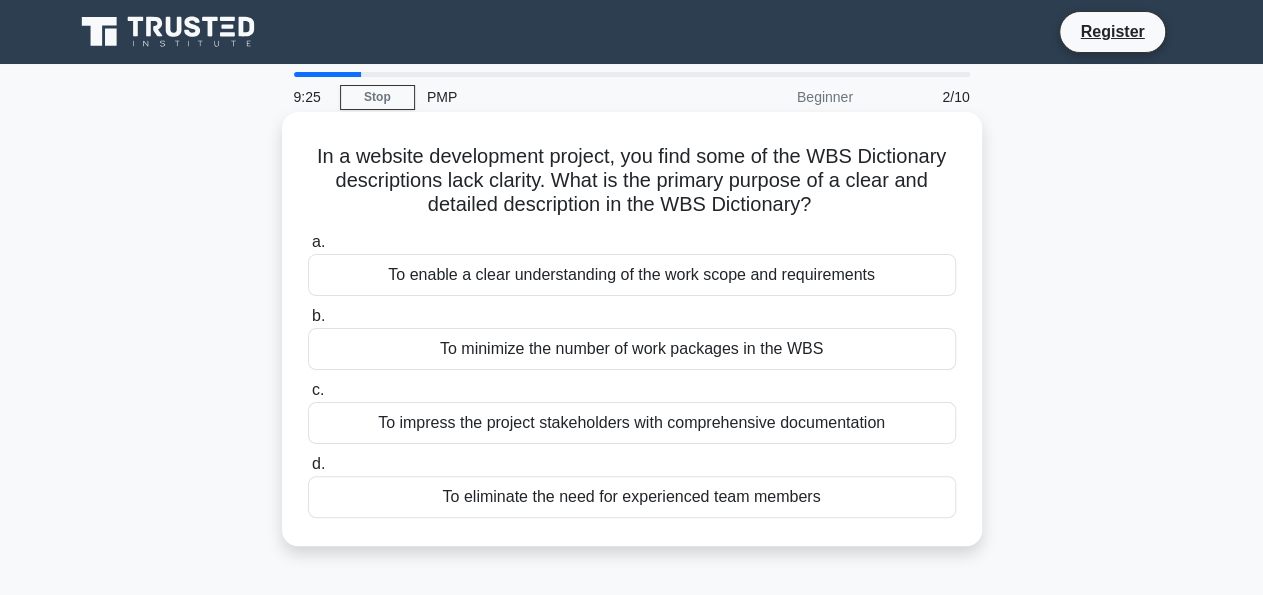 scroll, scrollTop: 0, scrollLeft: 0, axis: both 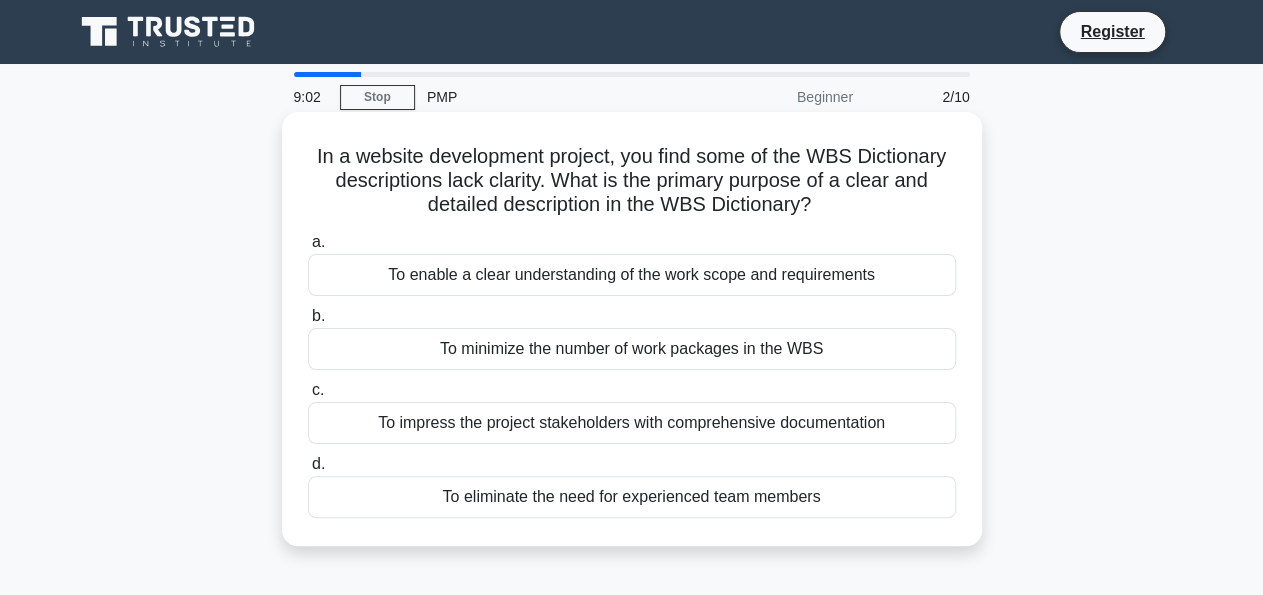 click on "To enable a clear understanding of the work scope and requirements" at bounding box center (632, 275) 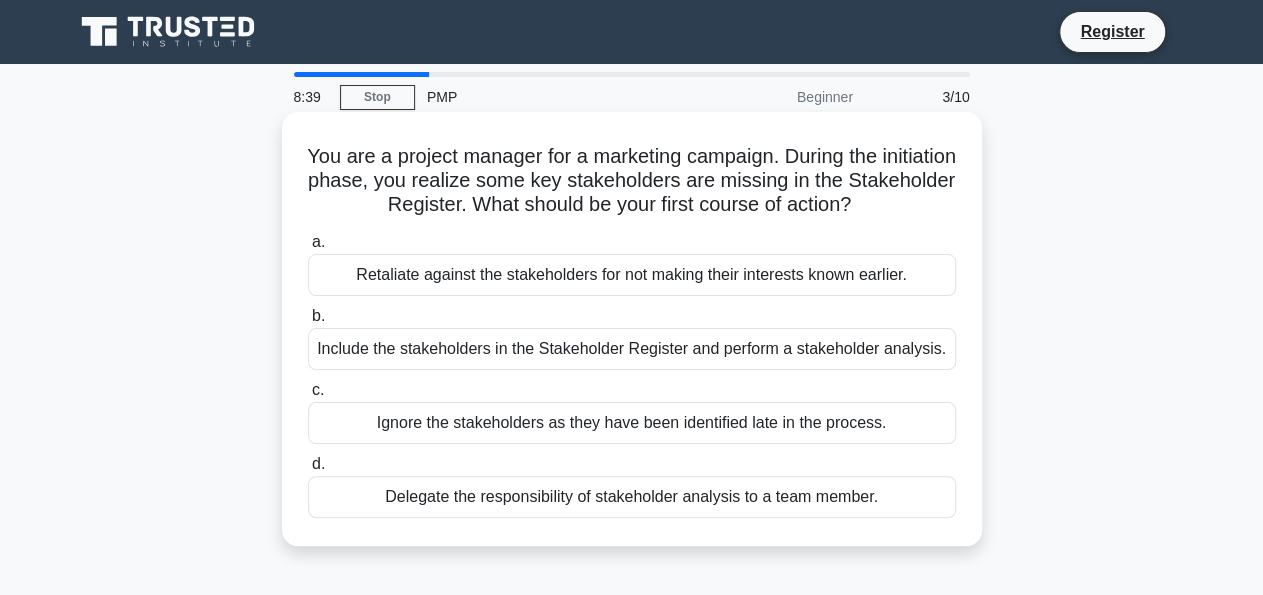 click on "Include the stakeholders in the Stakeholder Register and perform a stakeholder analysis." at bounding box center [632, 349] 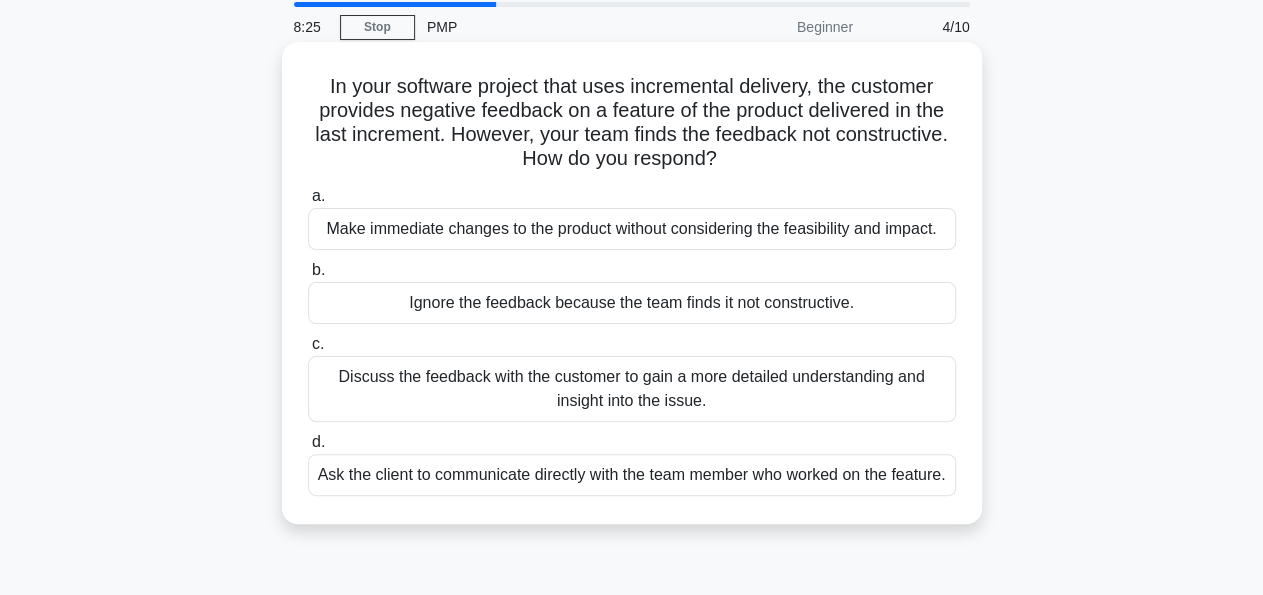 scroll, scrollTop: 104, scrollLeft: 0, axis: vertical 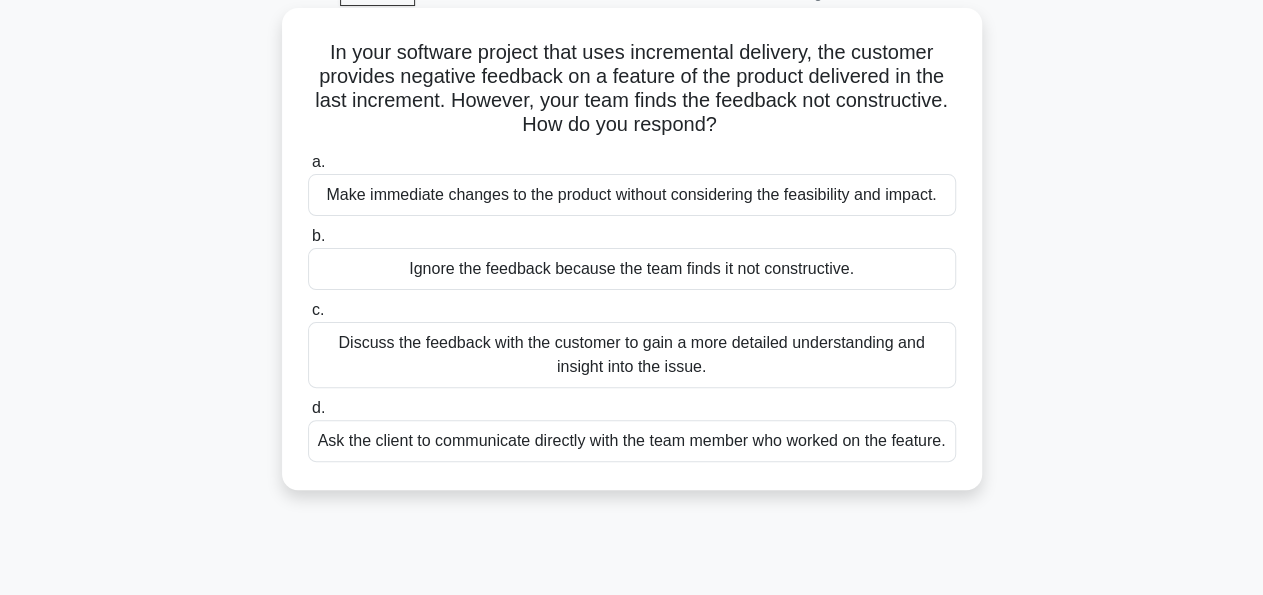 click on "Discuss the feedback with the customer to gain a more detailed understanding and insight into the issue." at bounding box center [632, 355] 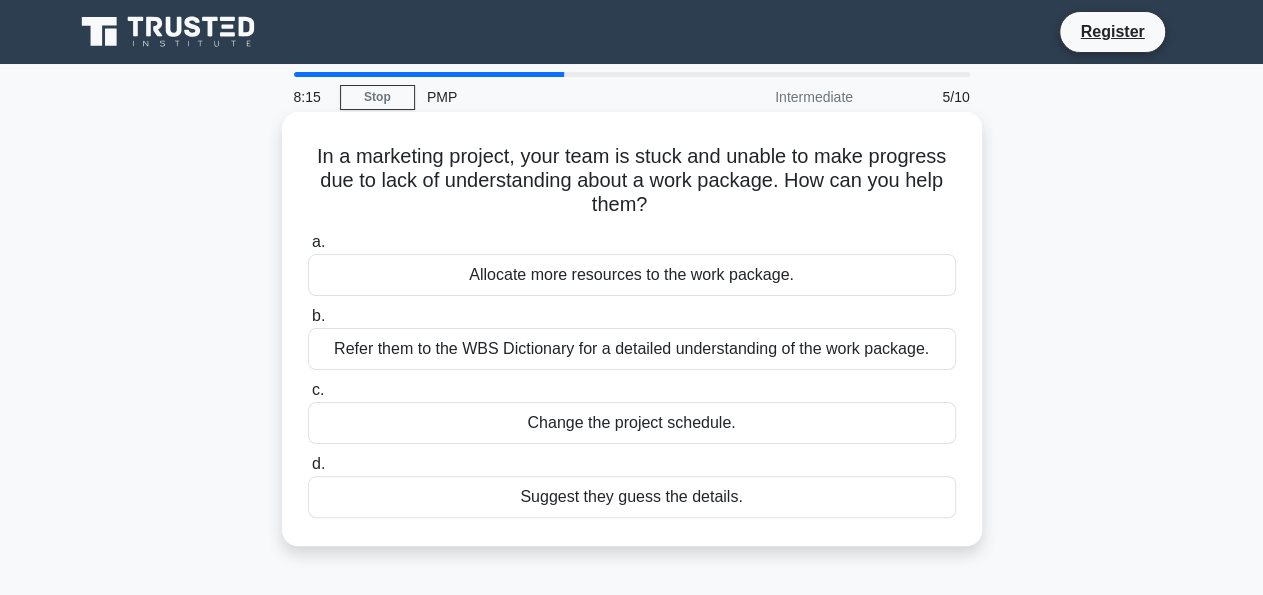 scroll, scrollTop: 0, scrollLeft: 0, axis: both 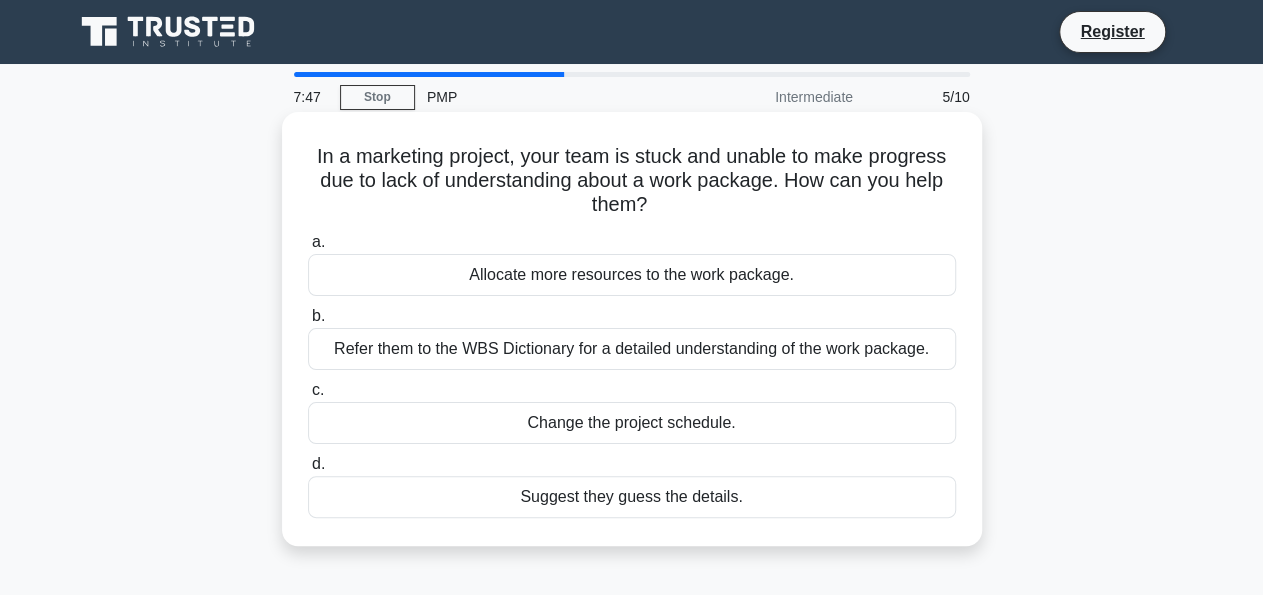 click on "Refer them to the WBS Dictionary for a detailed understanding of the work package." at bounding box center (632, 349) 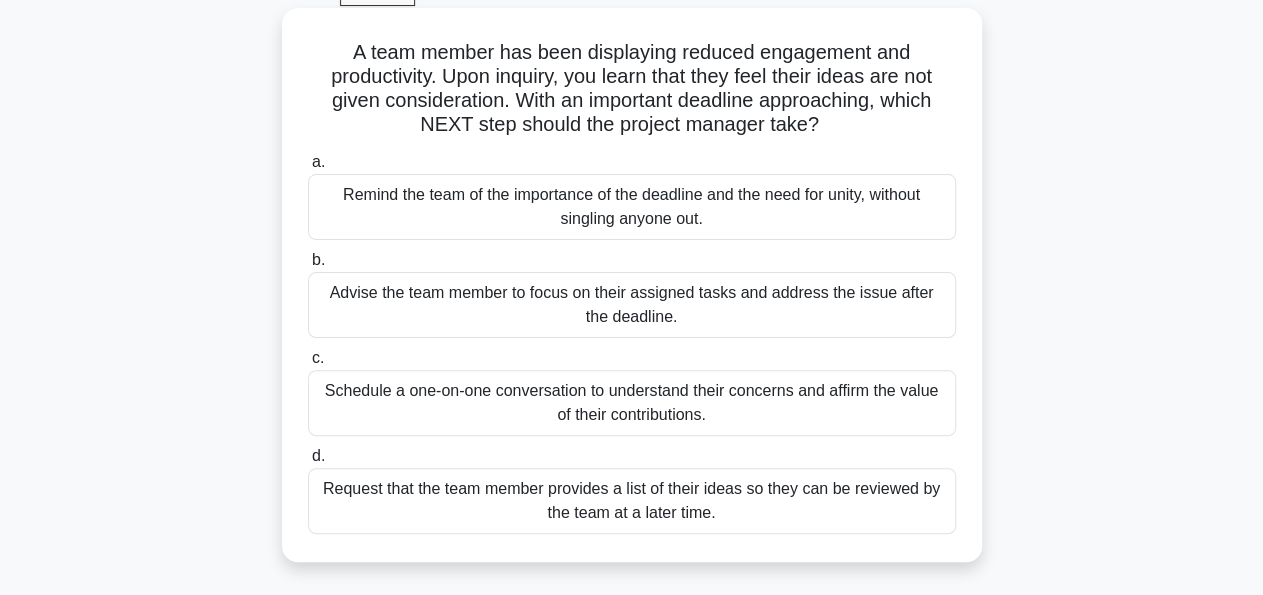 scroll, scrollTop: 0, scrollLeft: 0, axis: both 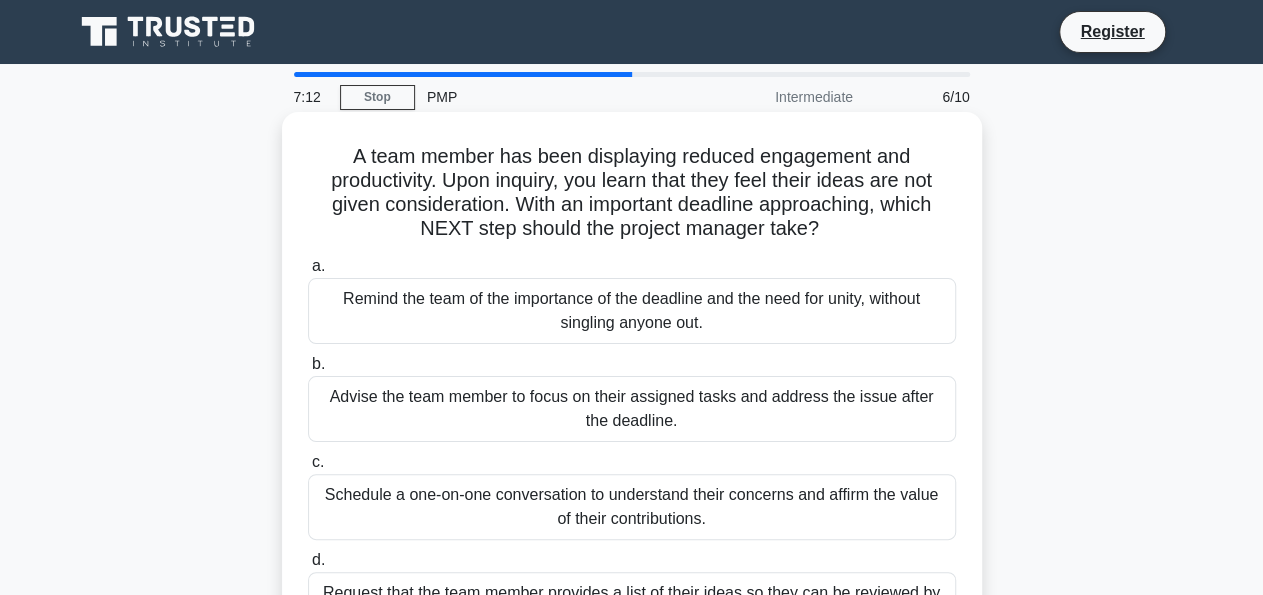 click on "Remind the team of the importance of the deadline and the need for unity, without singling anyone out." at bounding box center (632, 311) 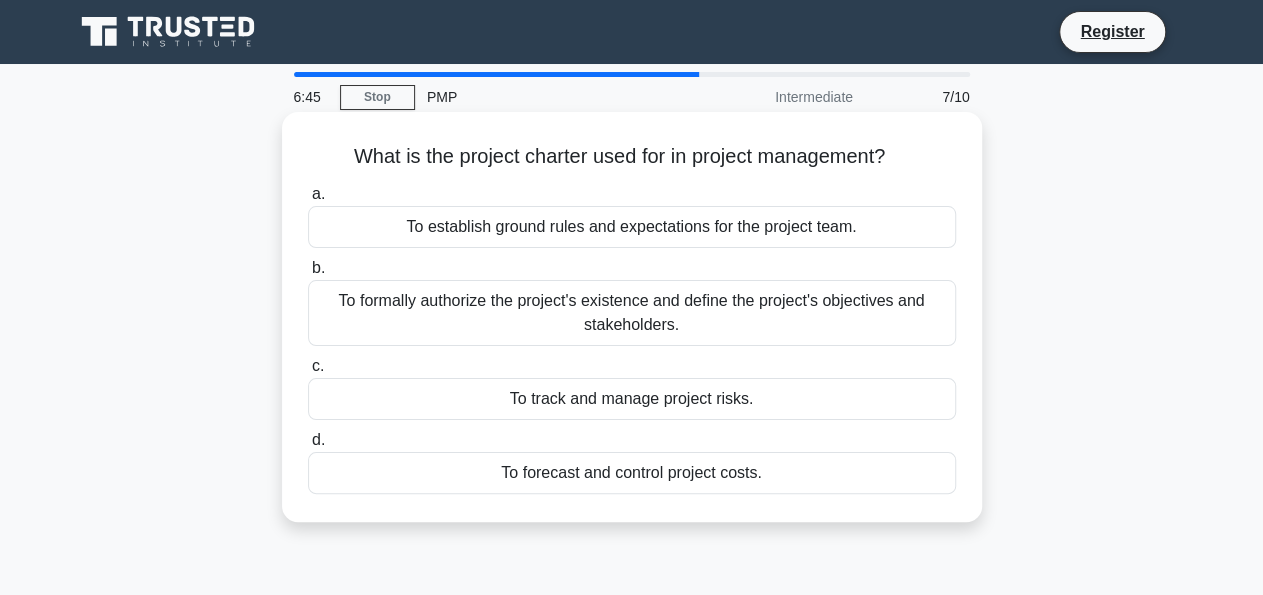 click on "To formally authorize the project's existence and define the project's objectives and stakeholders." at bounding box center (632, 313) 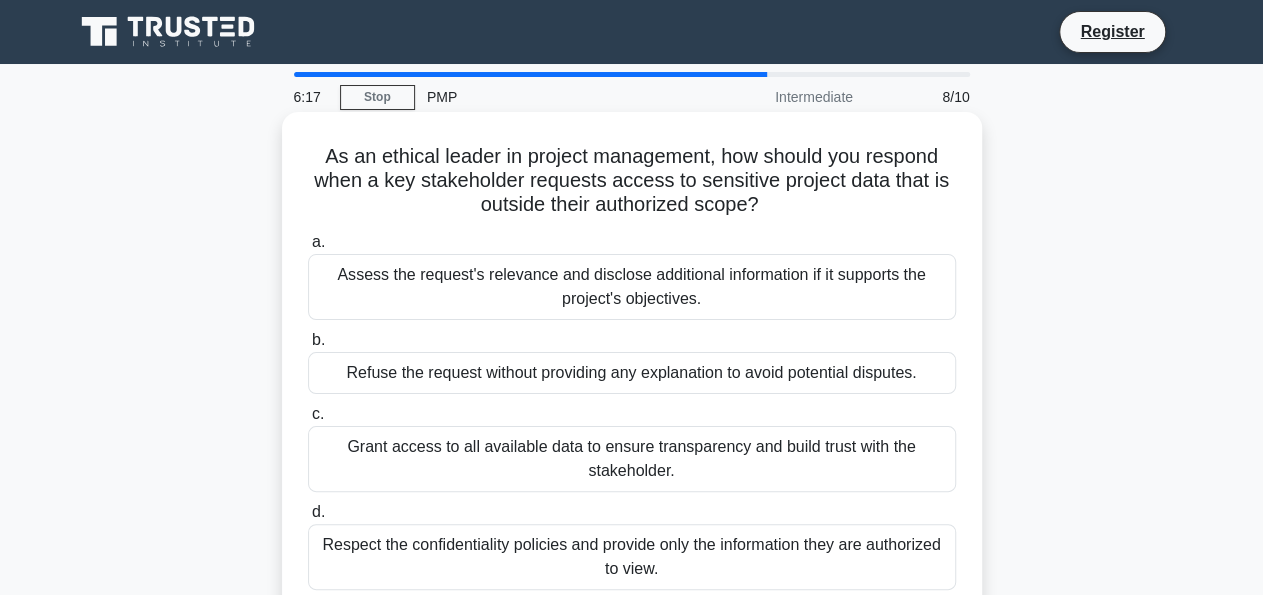click on "Assess the request's relevance and disclose additional information if it supports the project's objectives." at bounding box center [632, 287] 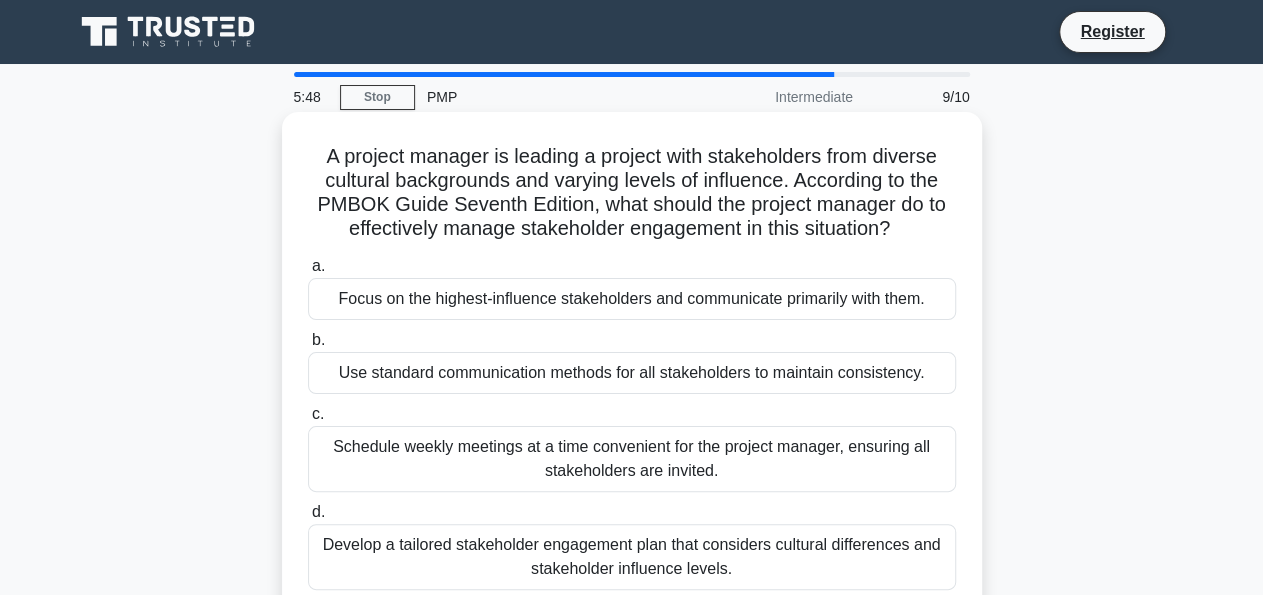 click on "Develop a tailored stakeholder engagement plan that considers cultural differences and stakeholder influence levels." at bounding box center [632, 557] 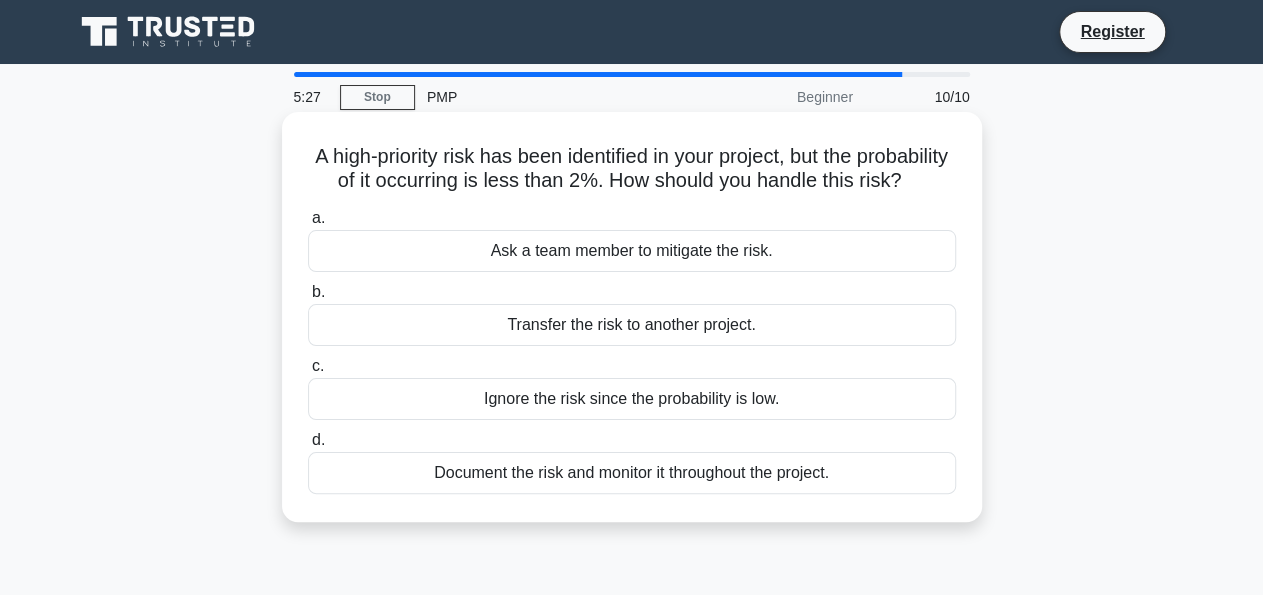 click on "Document the risk and monitor it throughout the project." at bounding box center [632, 473] 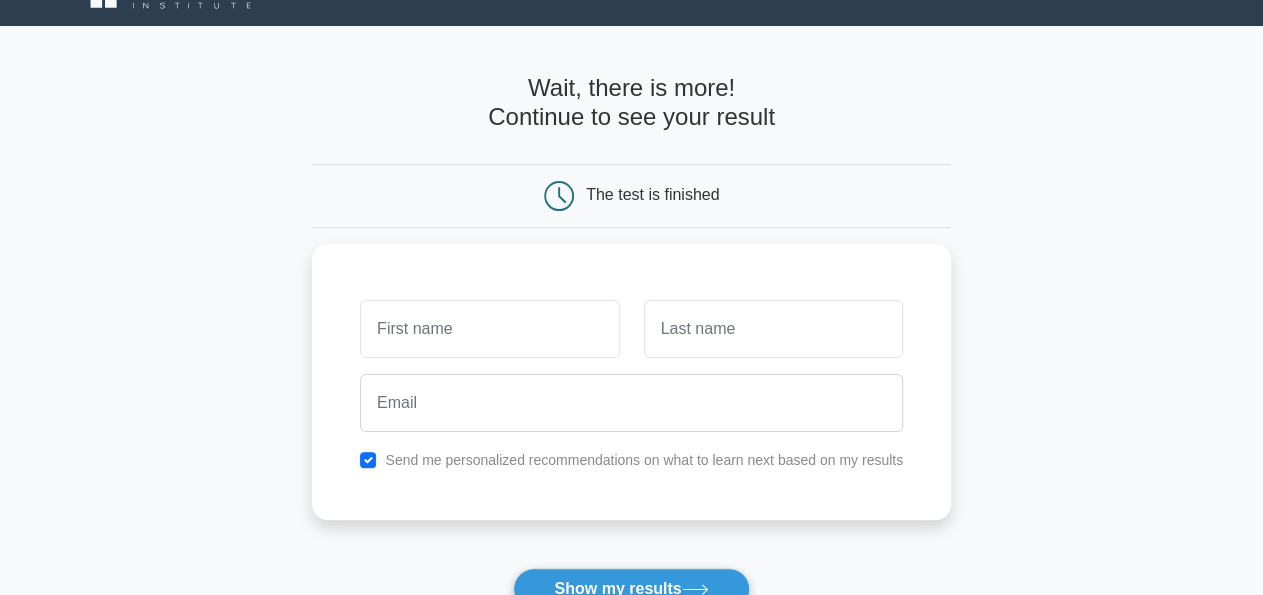 scroll, scrollTop: 0, scrollLeft: 0, axis: both 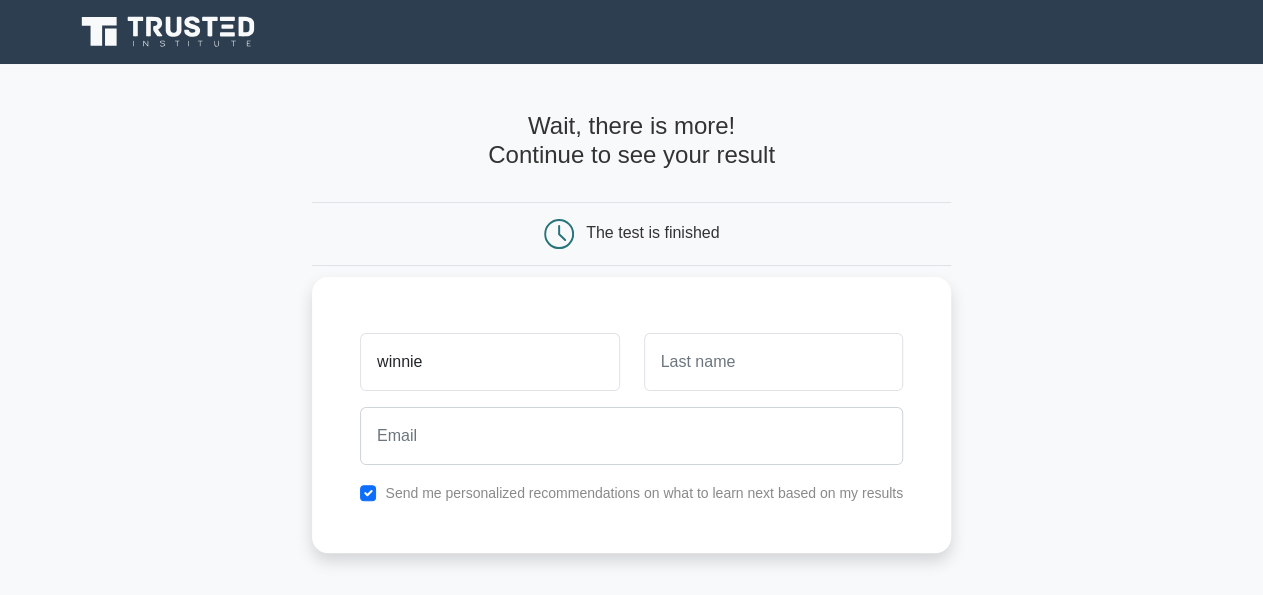 type on "winnie" 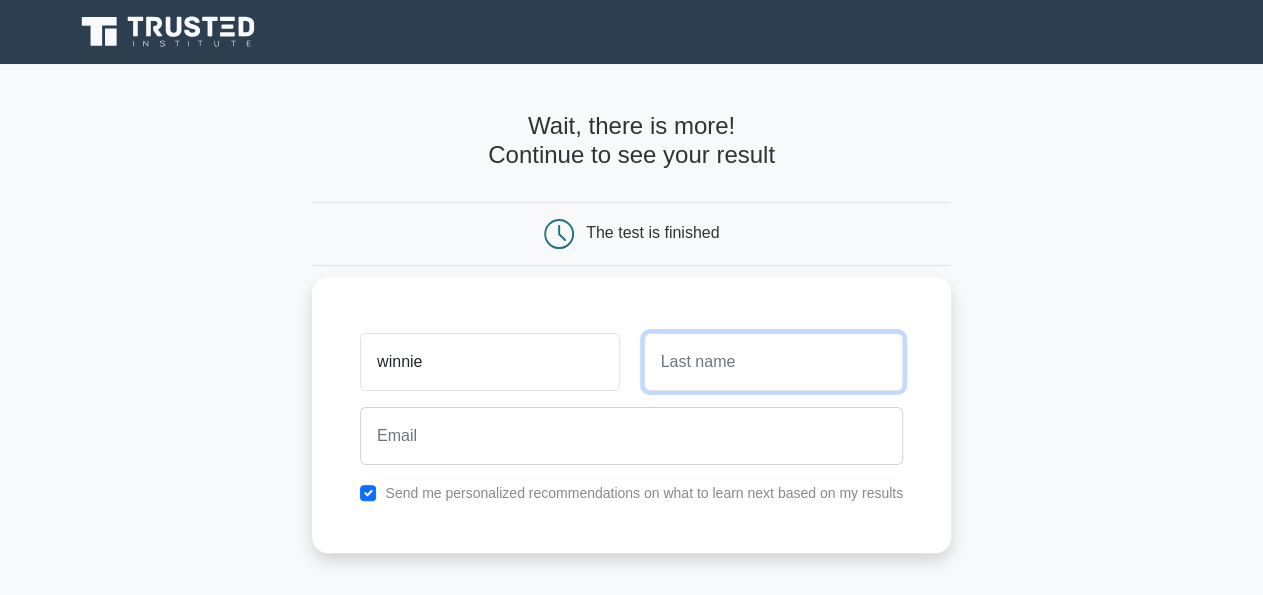 click at bounding box center (773, 362) 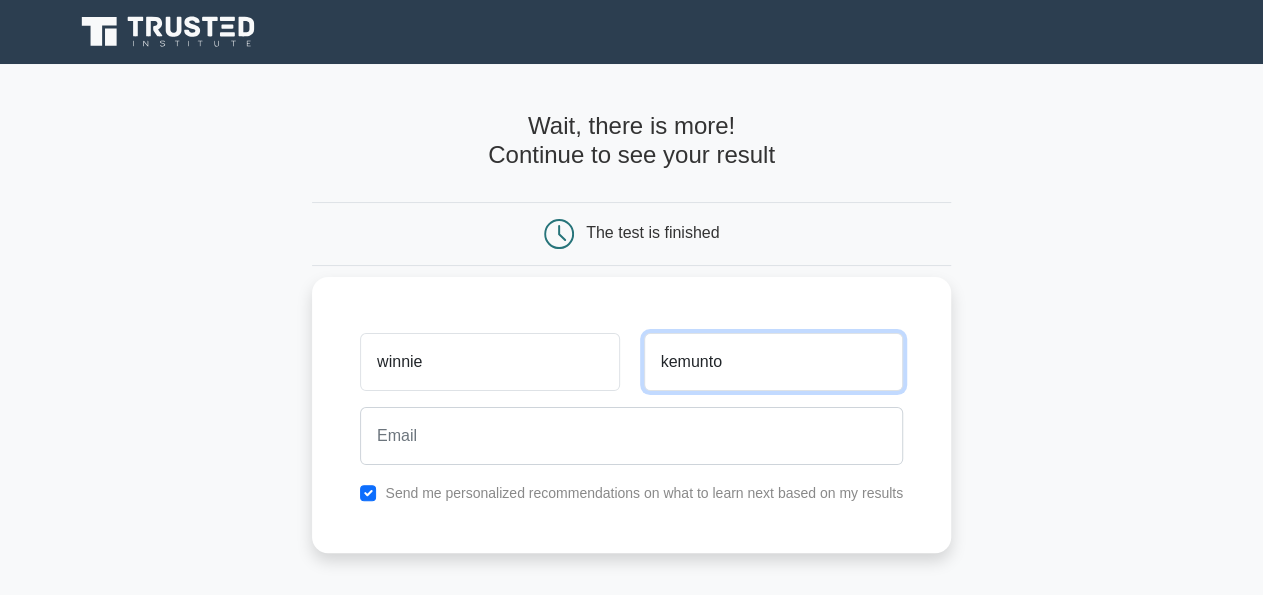 type on "kemunto" 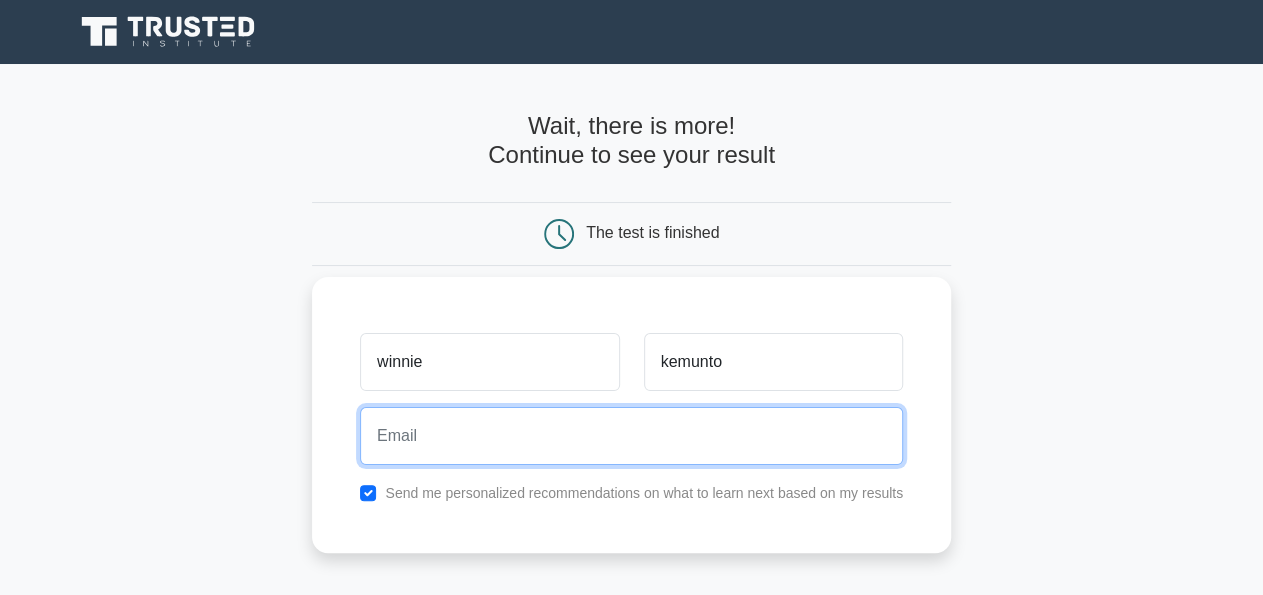 click at bounding box center [631, 436] 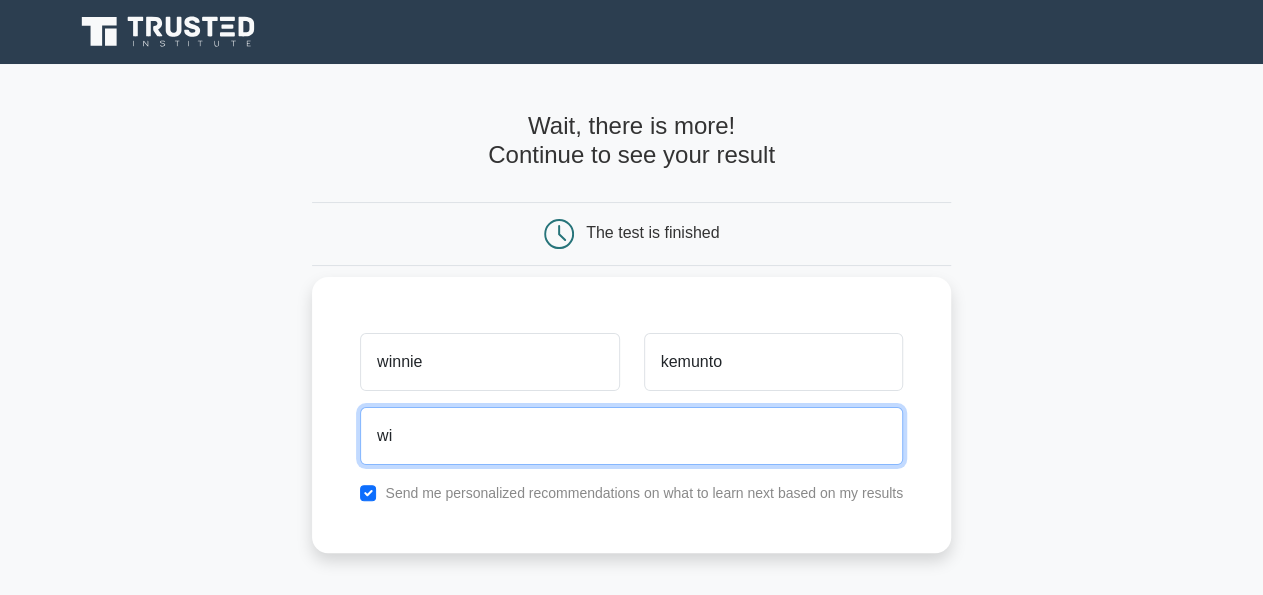type on "w" 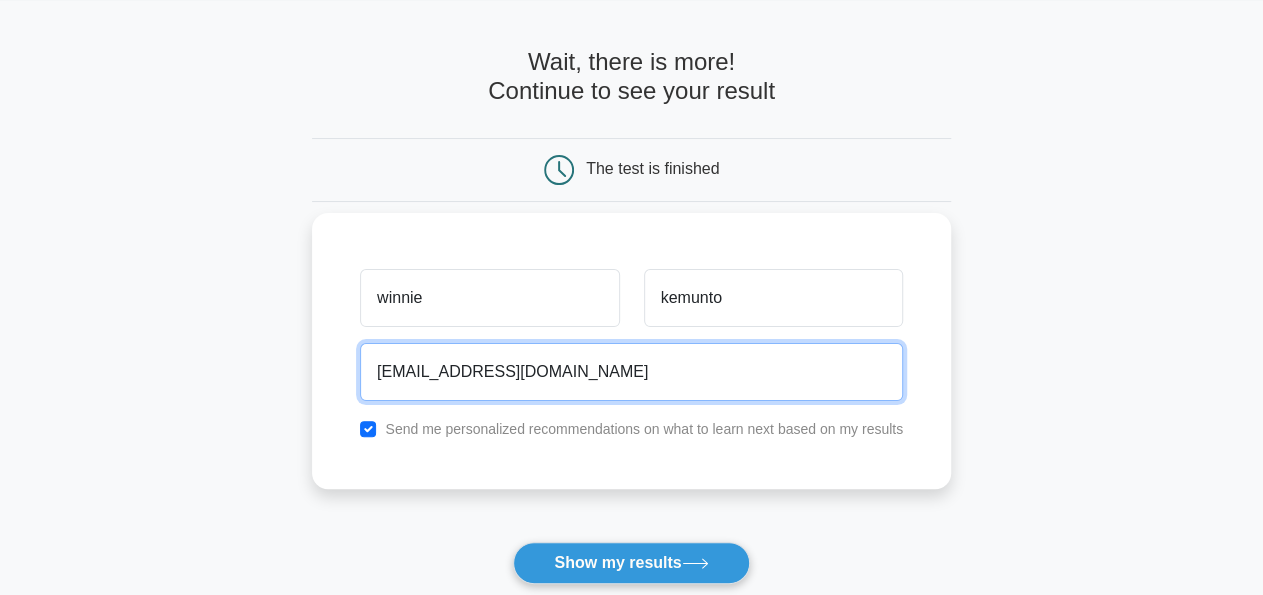 scroll, scrollTop: 208, scrollLeft: 0, axis: vertical 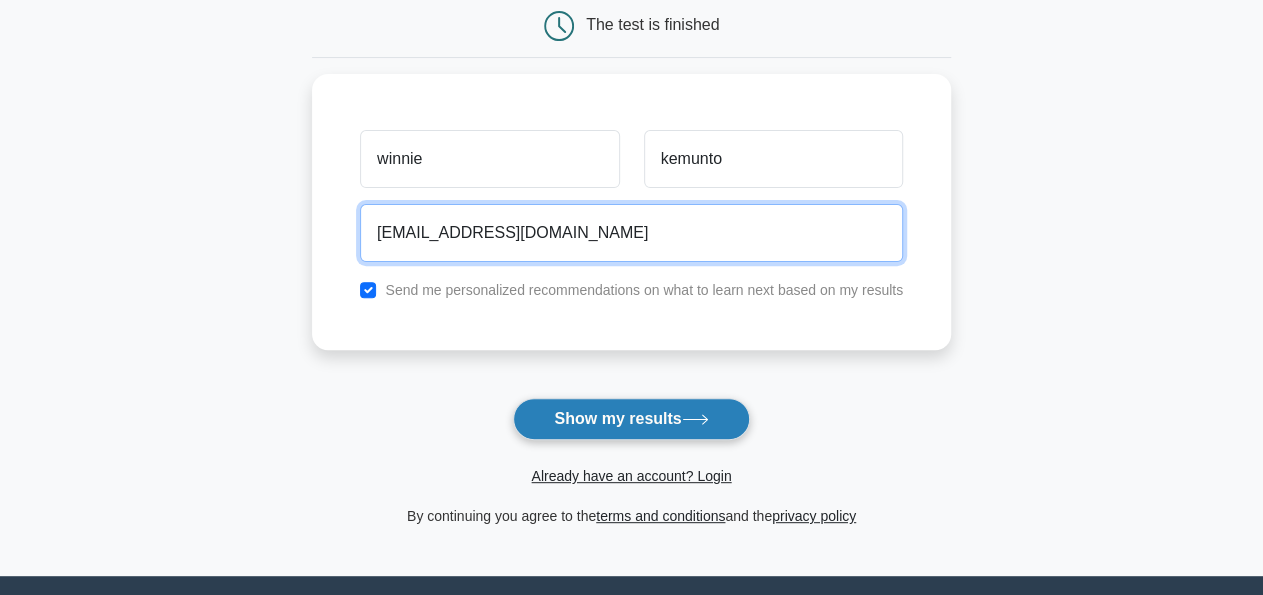 type on "kwhiney@gmail.com" 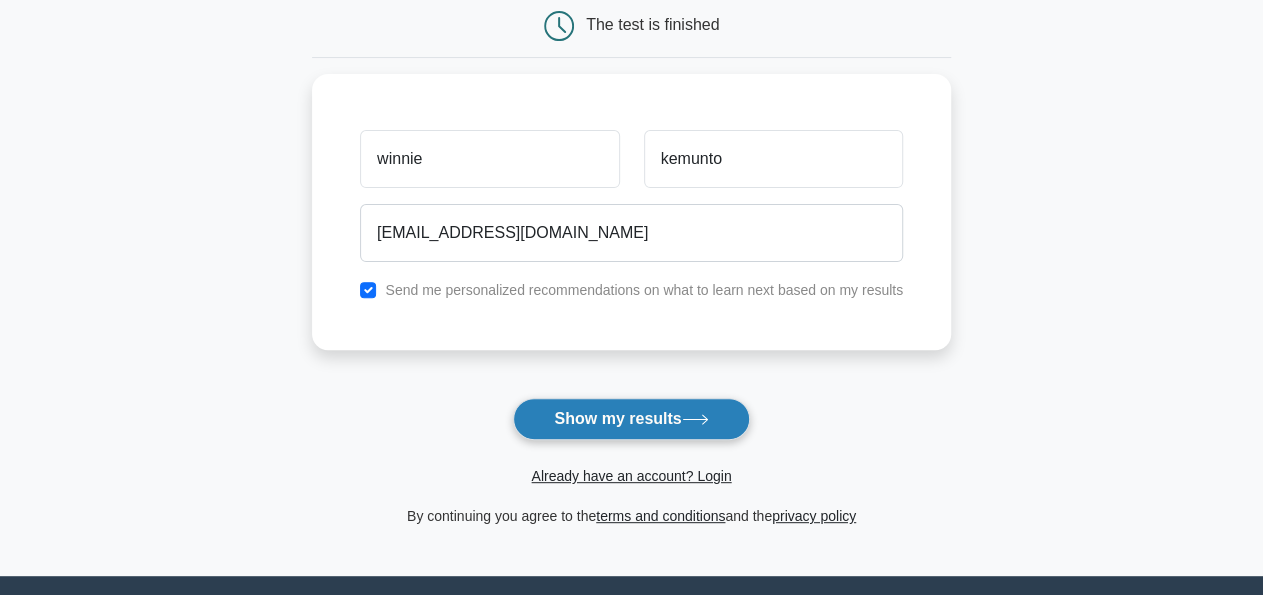 click on "Show my results" at bounding box center [631, 419] 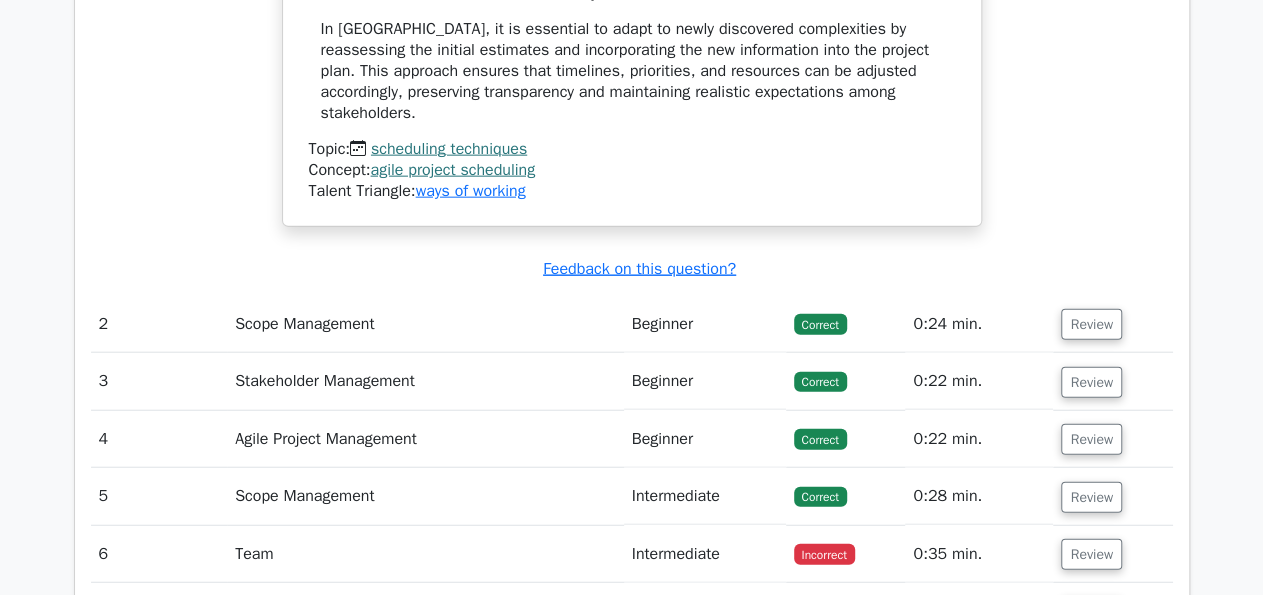 scroll, scrollTop: 2288, scrollLeft: 0, axis: vertical 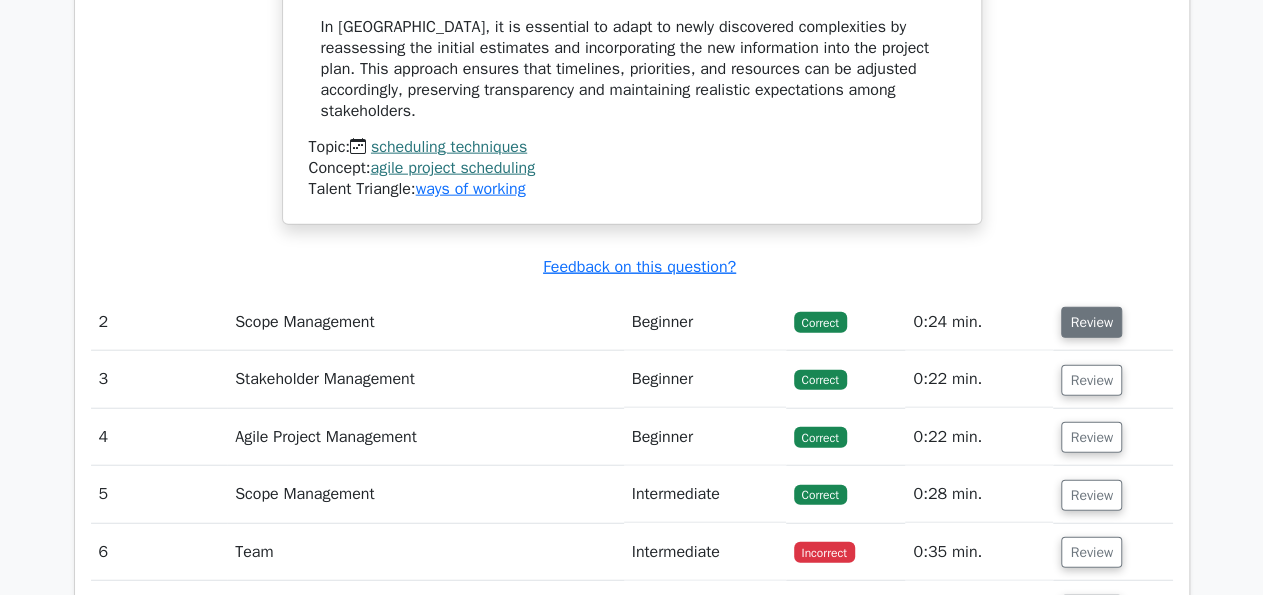 click on "Review" at bounding box center (1091, 322) 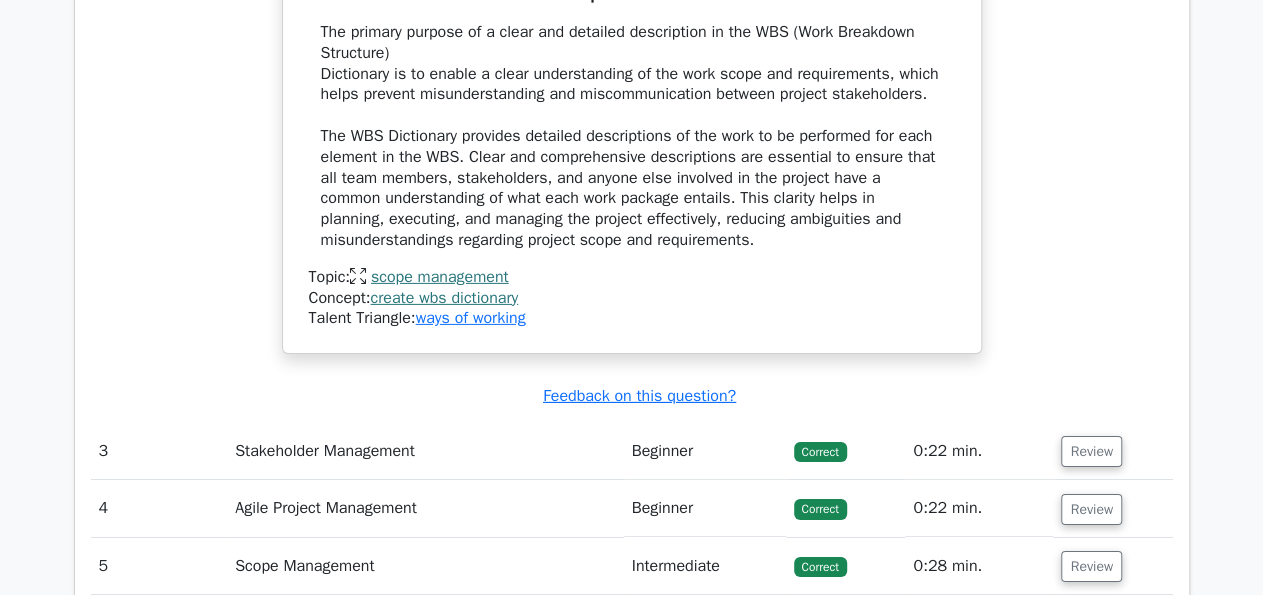 scroll, scrollTop: 3224, scrollLeft: 0, axis: vertical 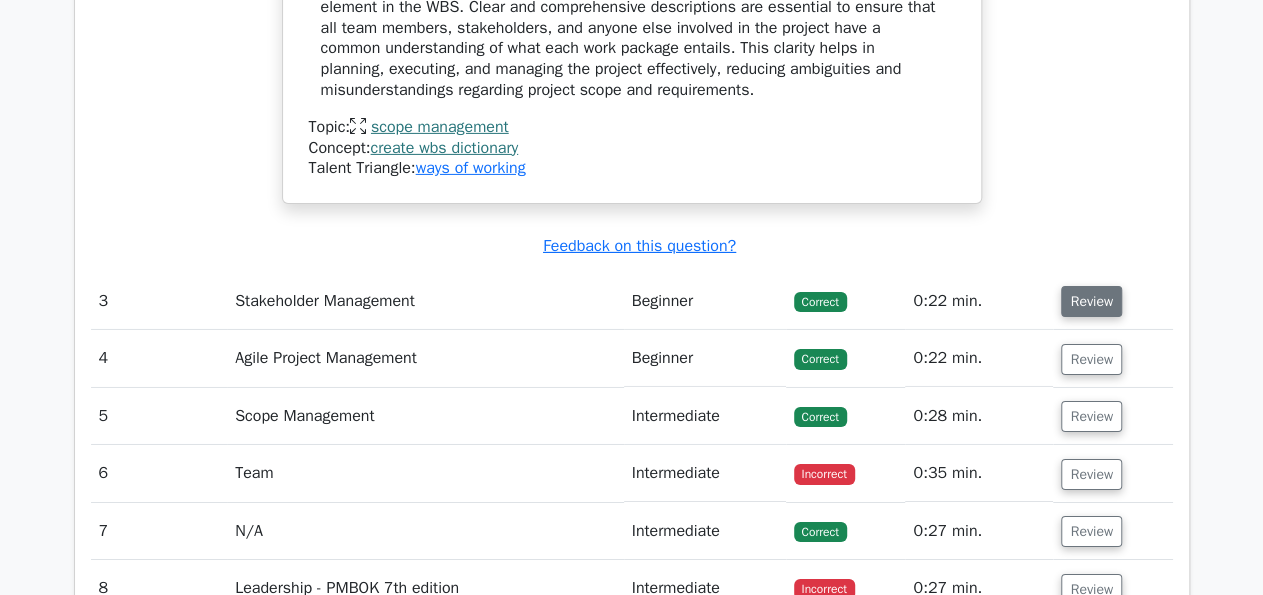 click on "Review" at bounding box center (1091, 301) 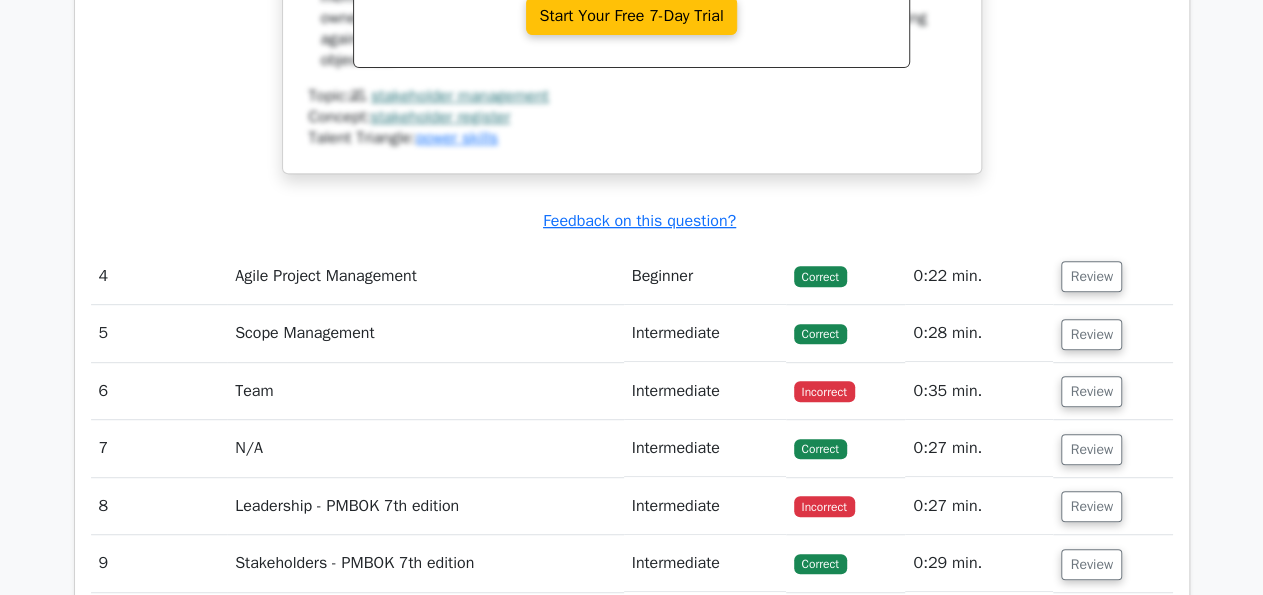 scroll, scrollTop: 4160, scrollLeft: 0, axis: vertical 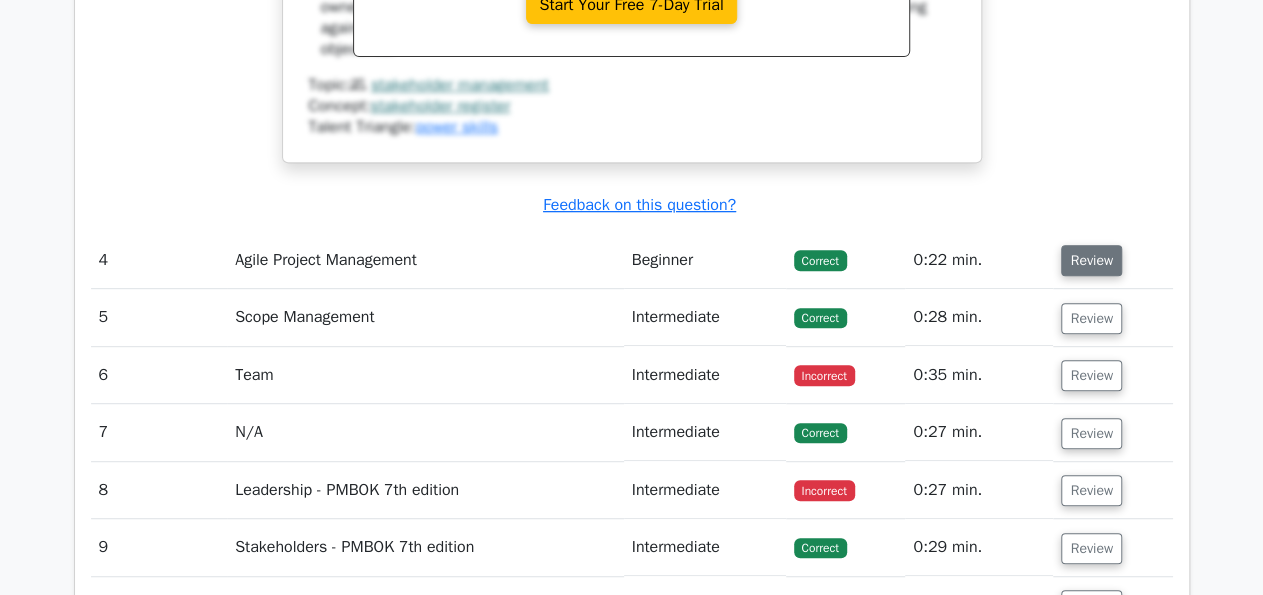 click on "Review" at bounding box center [1091, 260] 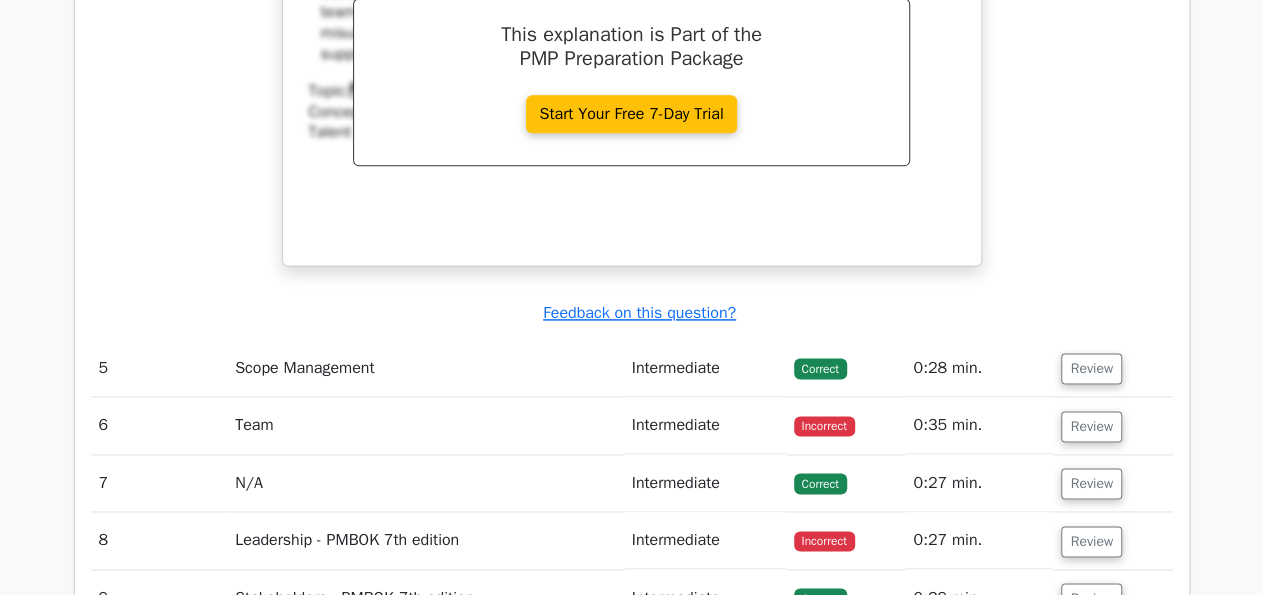 scroll, scrollTop: 5096, scrollLeft: 0, axis: vertical 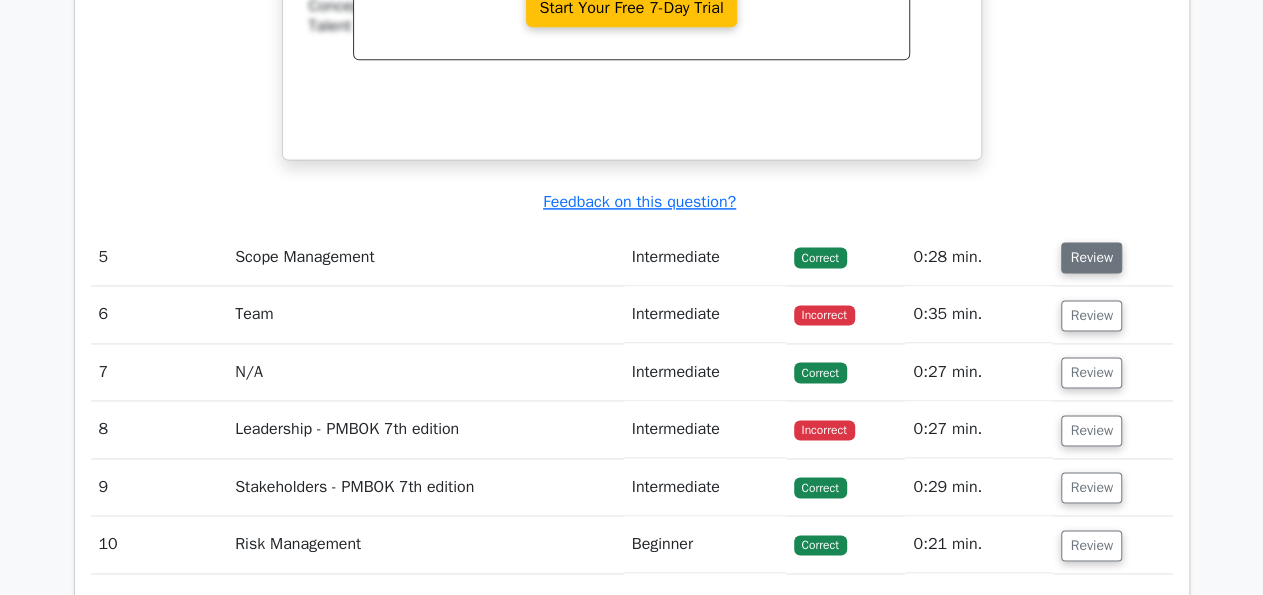 click on "Review" at bounding box center (1091, 257) 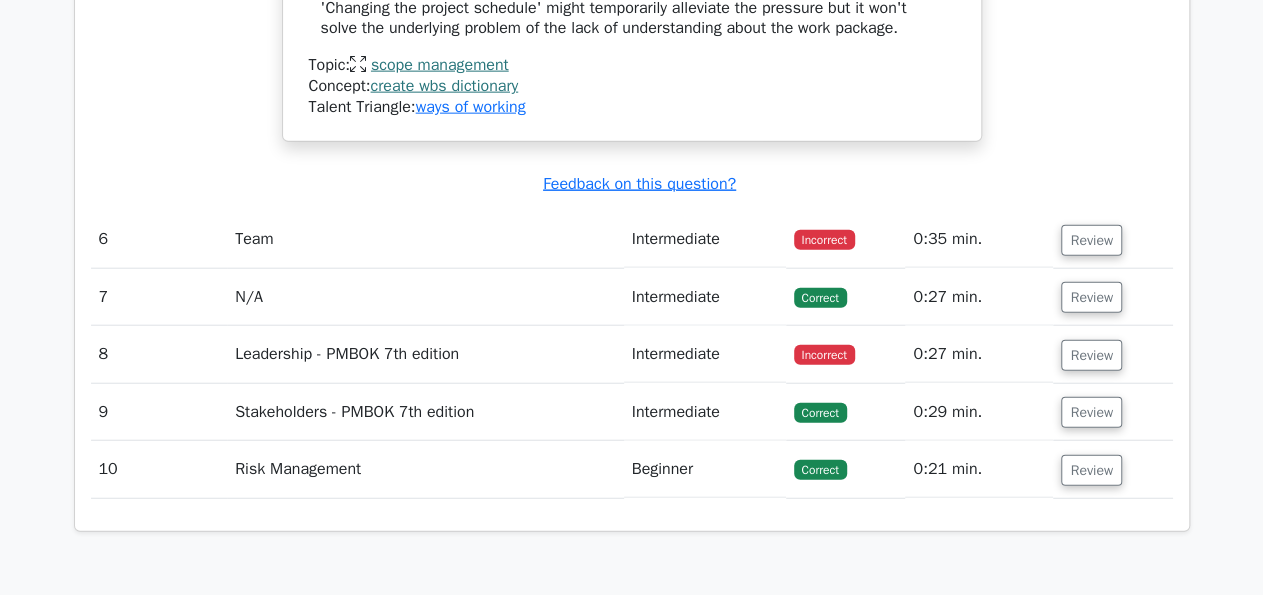 scroll, scrollTop: 6136, scrollLeft: 0, axis: vertical 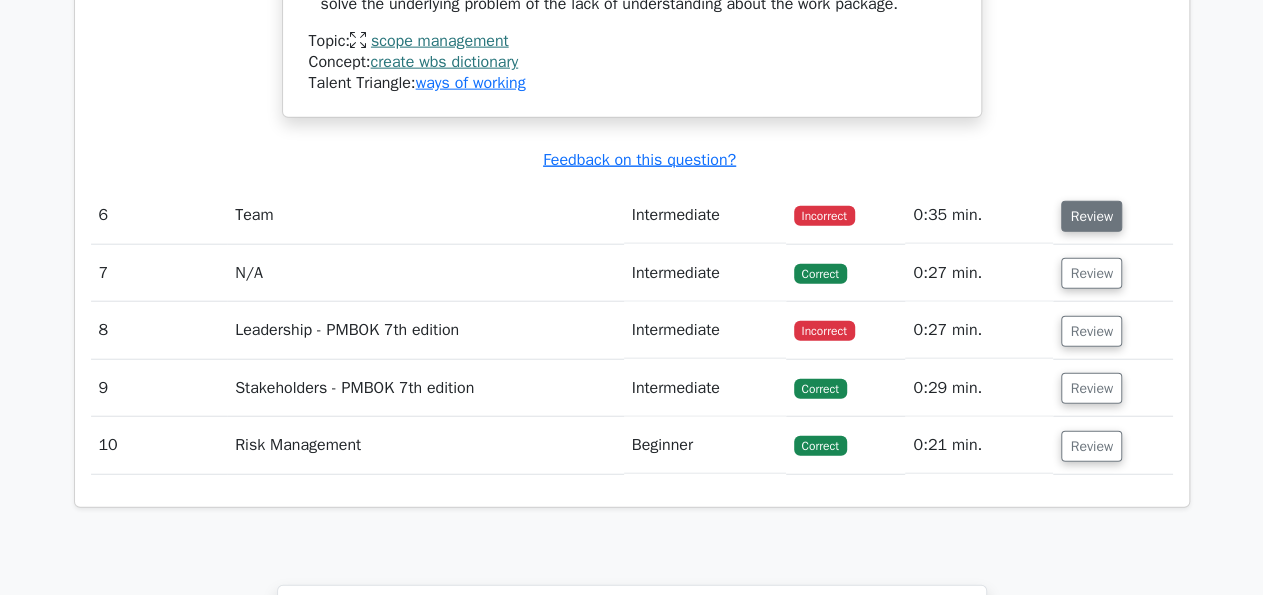 click on "Review" at bounding box center (1091, 216) 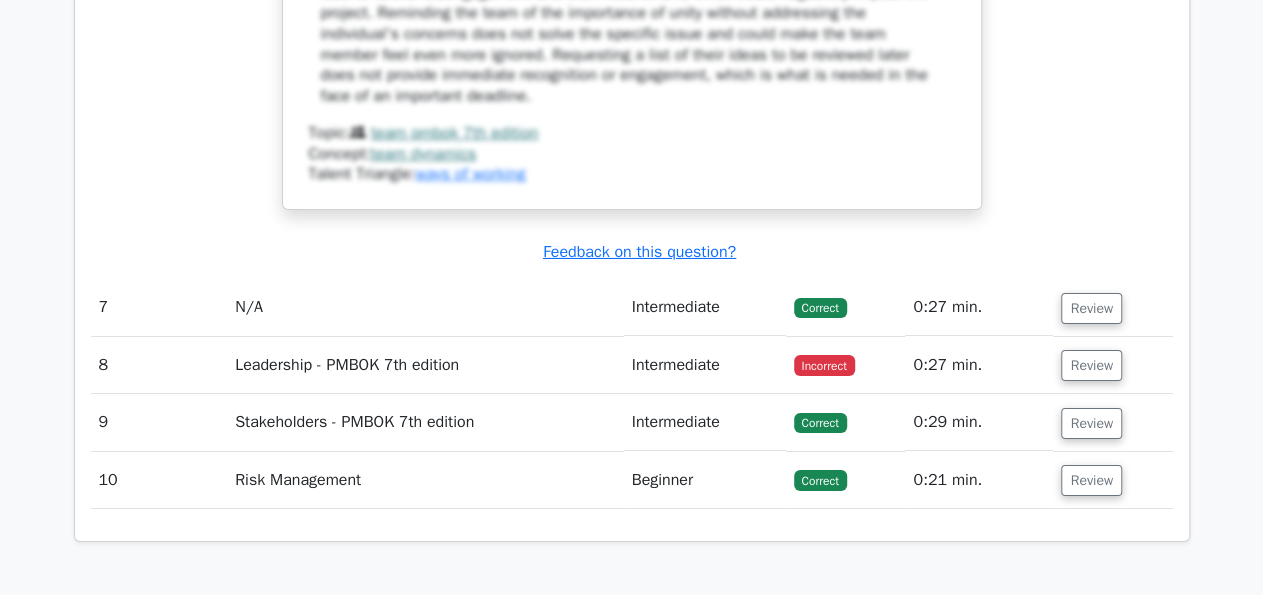 scroll, scrollTop: 7176, scrollLeft: 0, axis: vertical 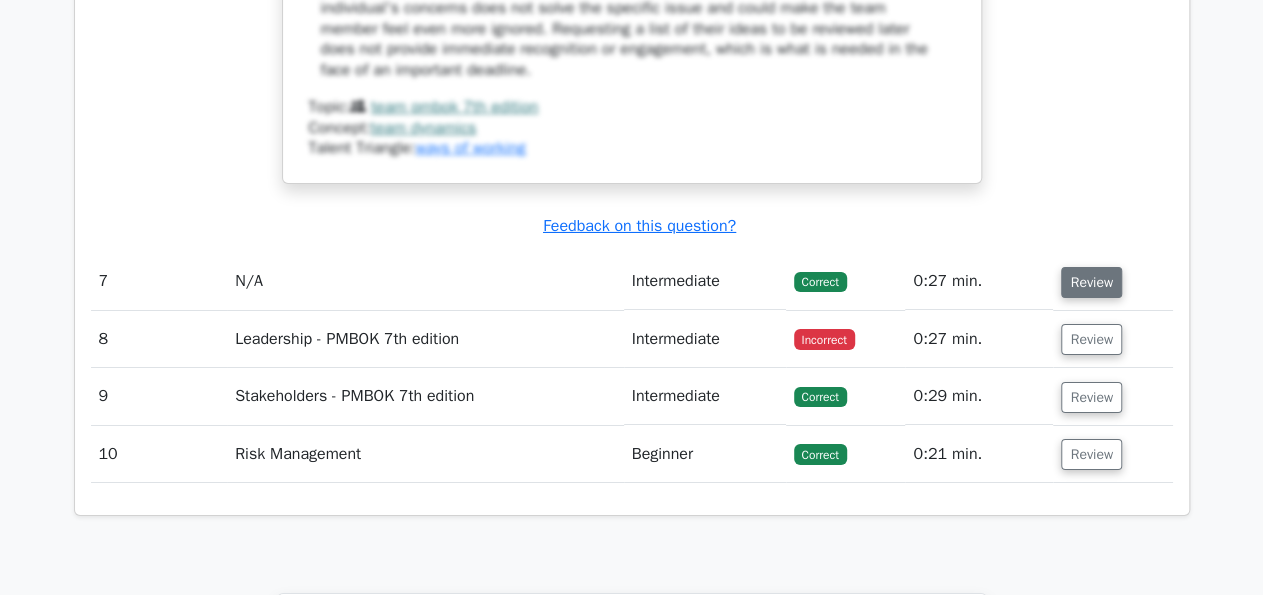 click on "Review" at bounding box center [1091, 282] 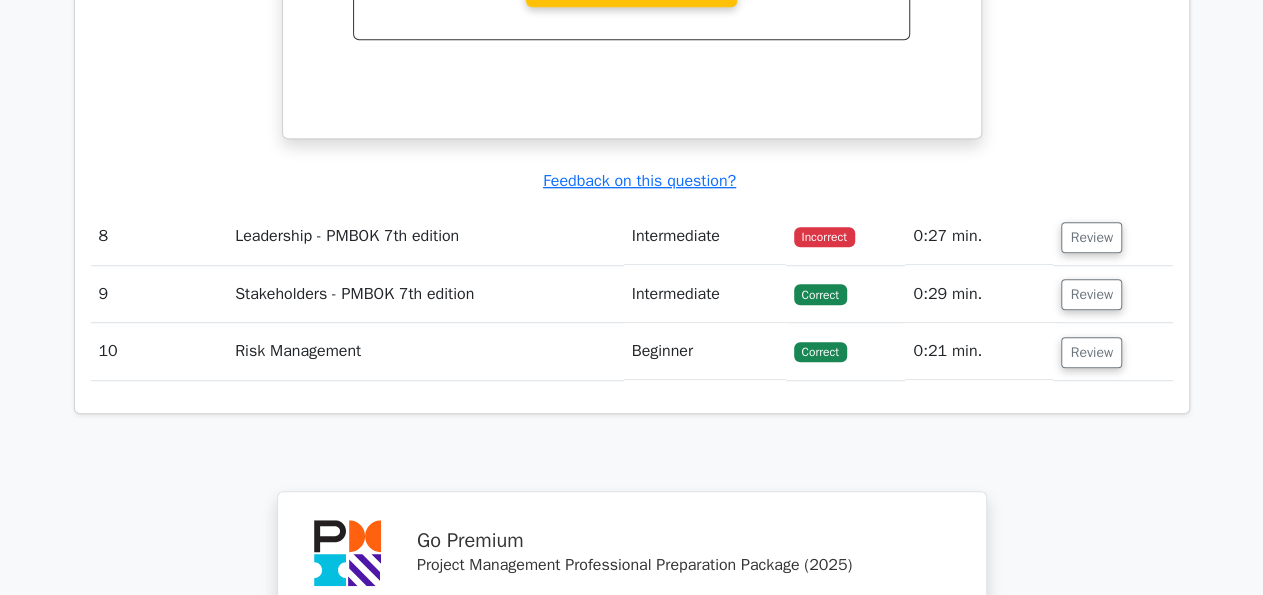 scroll, scrollTop: 8112, scrollLeft: 0, axis: vertical 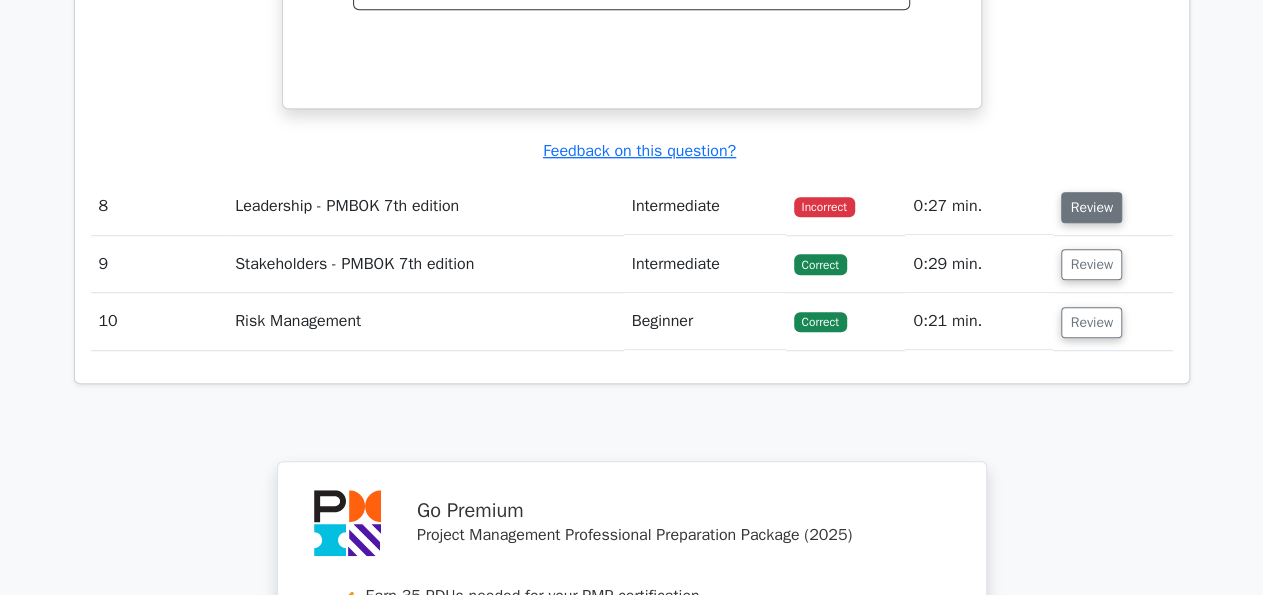 click on "Review" at bounding box center [1091, 207] 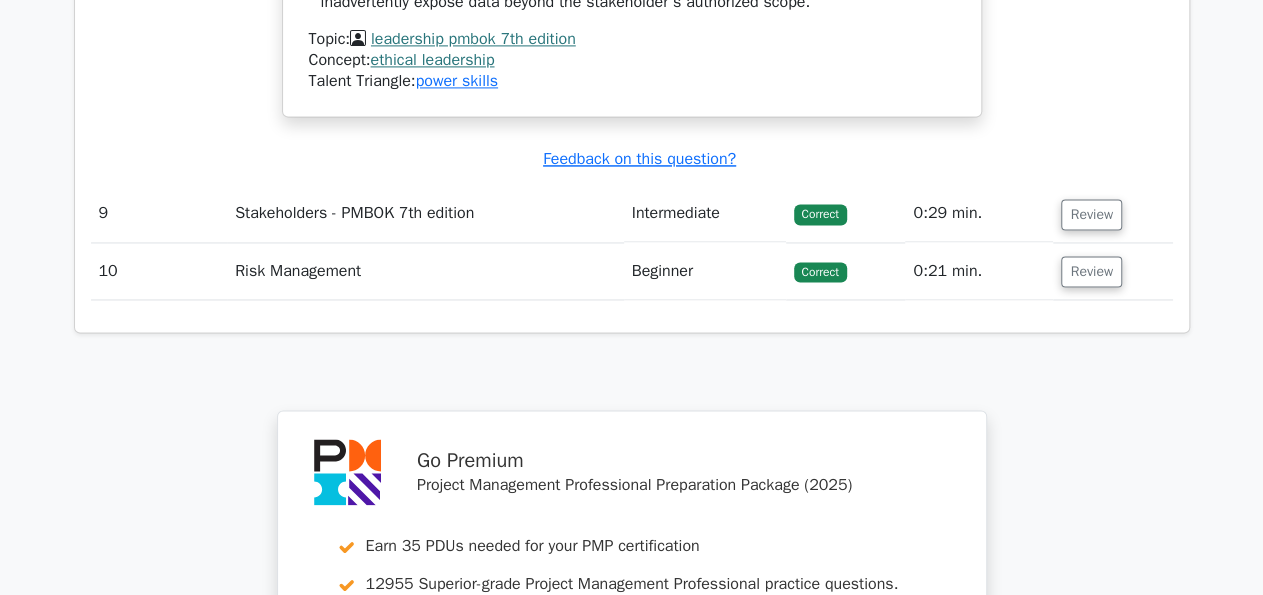 scroll, scrollTop: 9048, scrollLeft: 0, axis: vertical 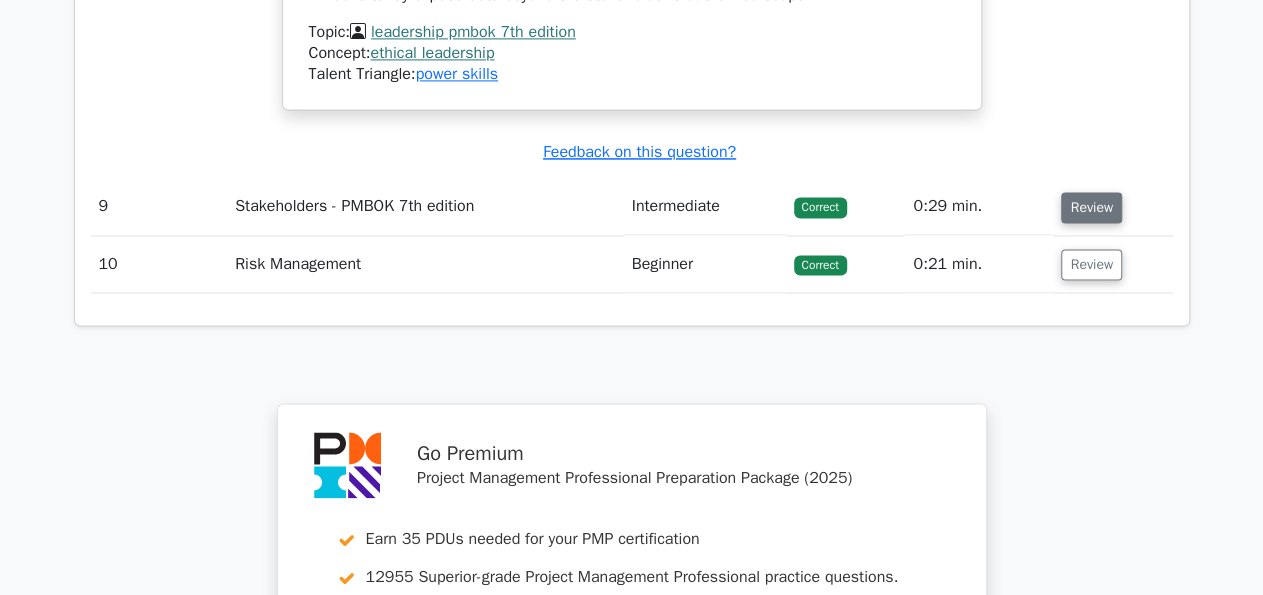 click on "Review" at bounding box center (1091, 207) 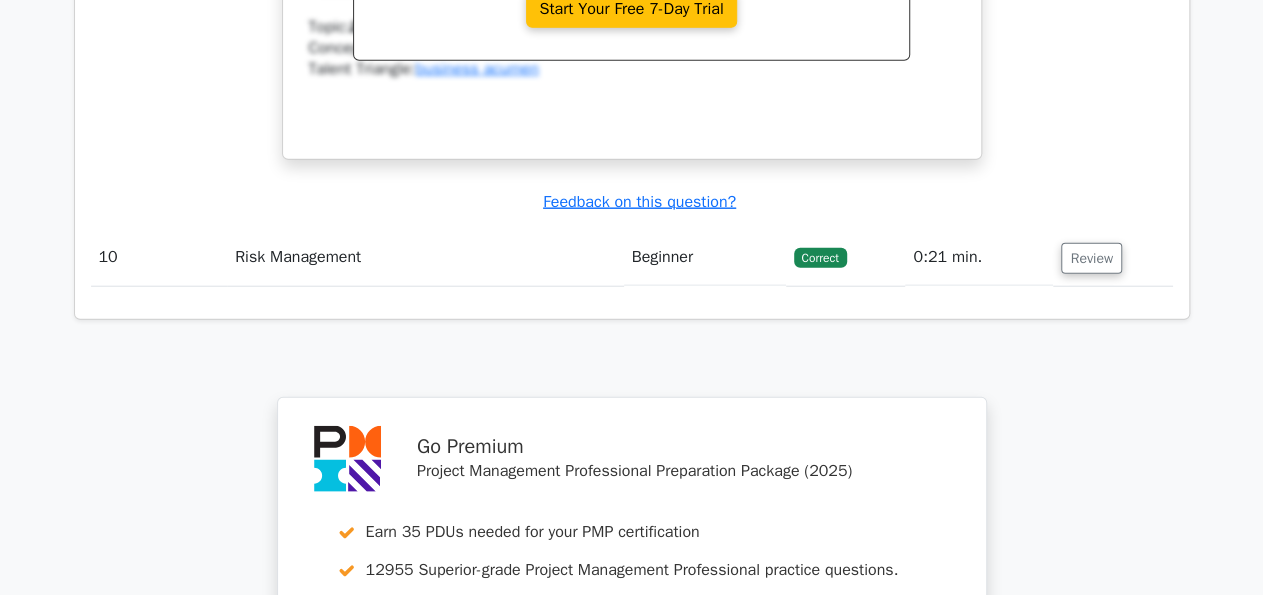 scroll, scrollTop: 9984, scrollLeft: 0, axis: vertical 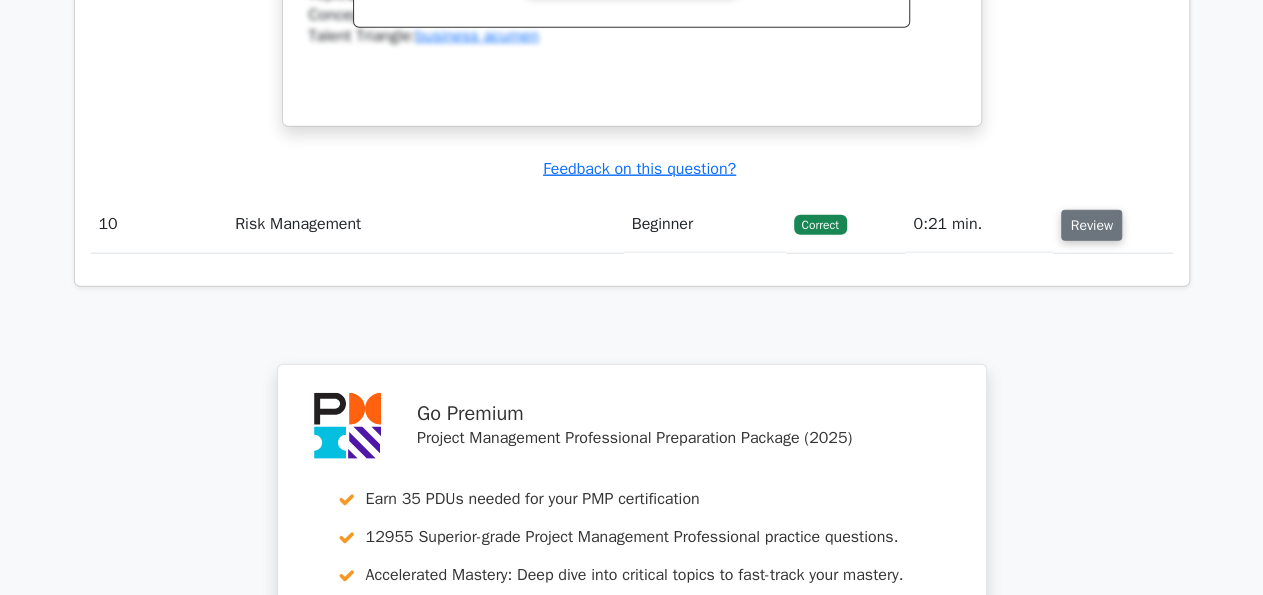 click on "Review" at bounding box center [1091, 225] 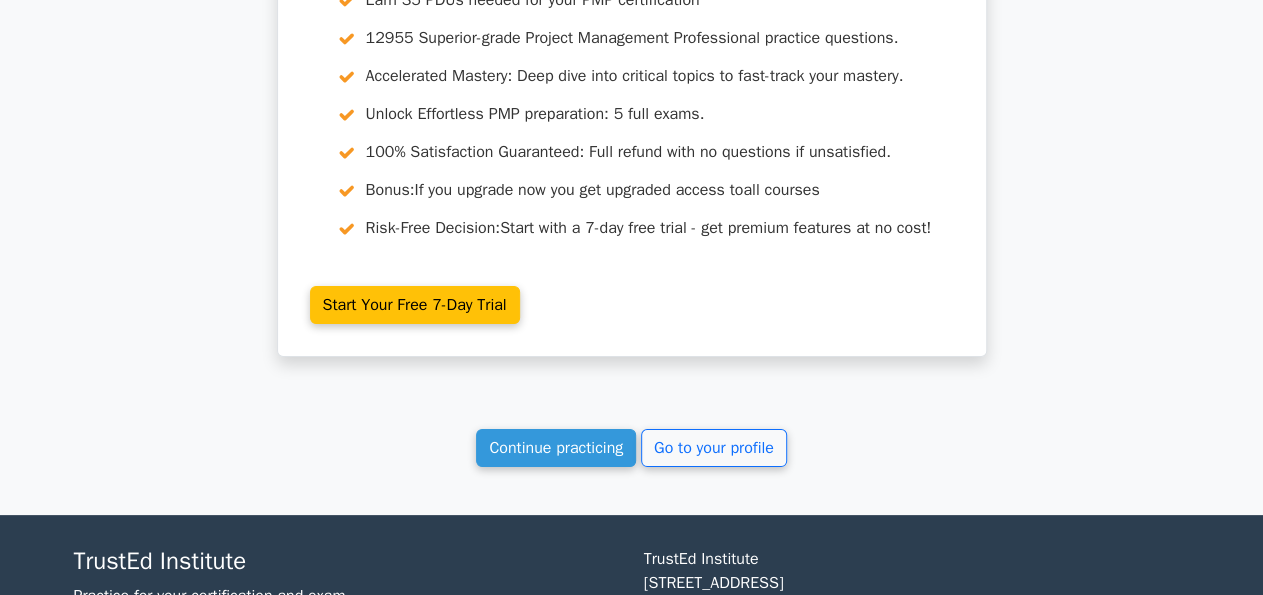 scroll, scrollTop: 11336, scrollLeft: 0, axis: vertical 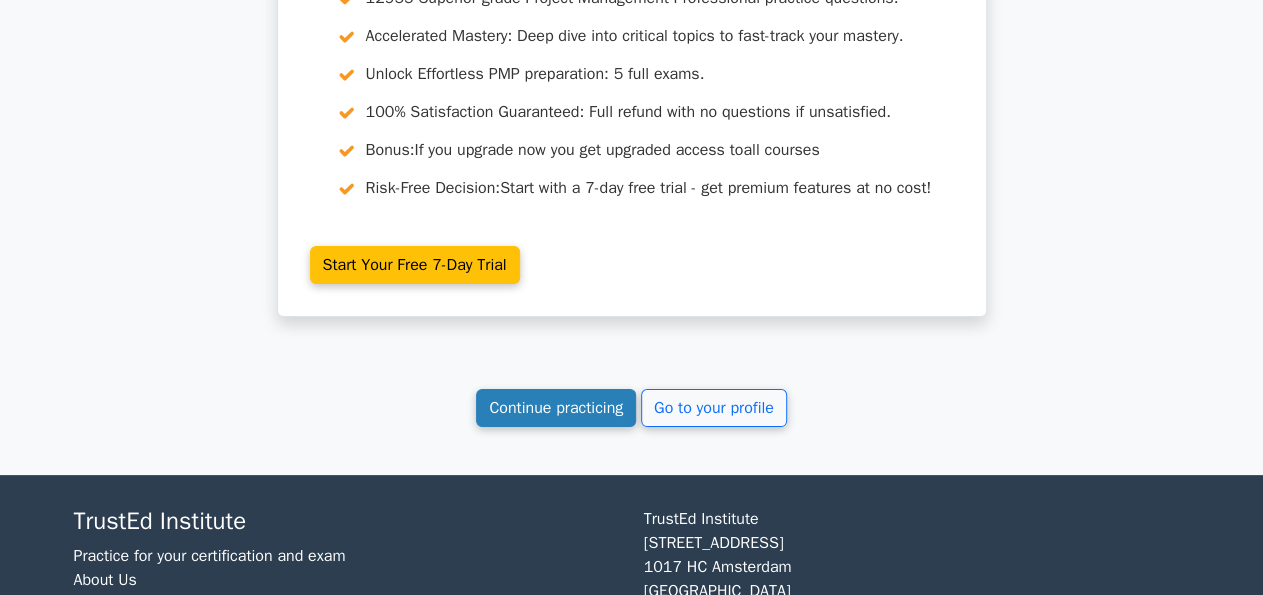 click on "Continue practicing" at bounding box center (556, 408) 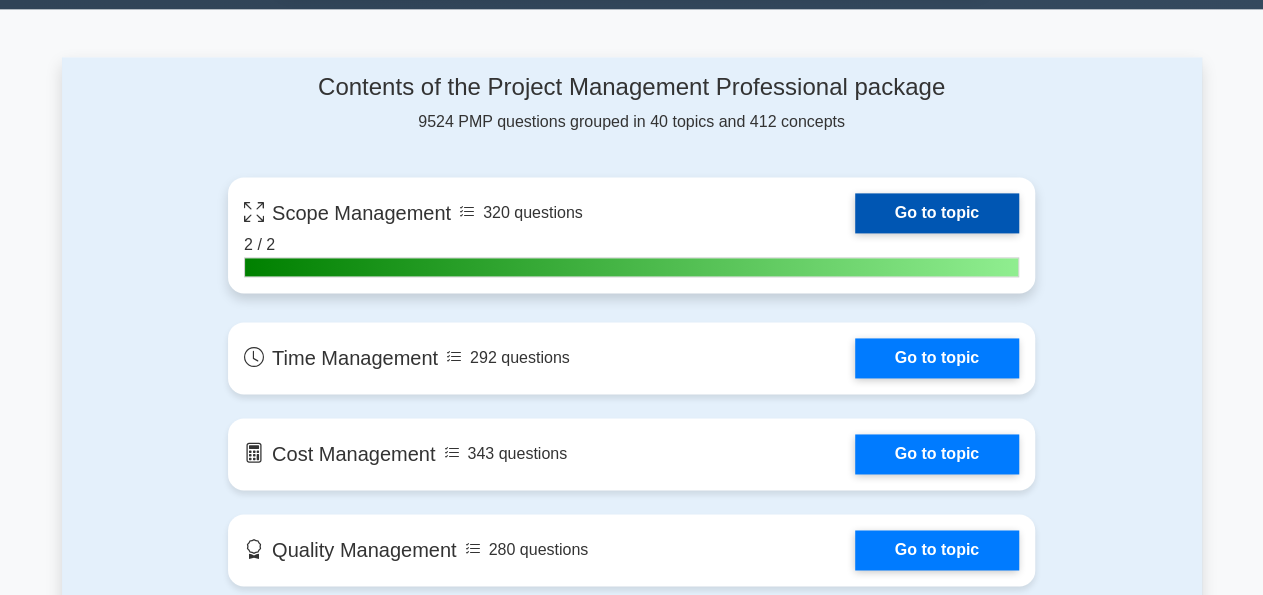 scroll, scrollTop: 1352, scrollLeft: 0, axis: vertical 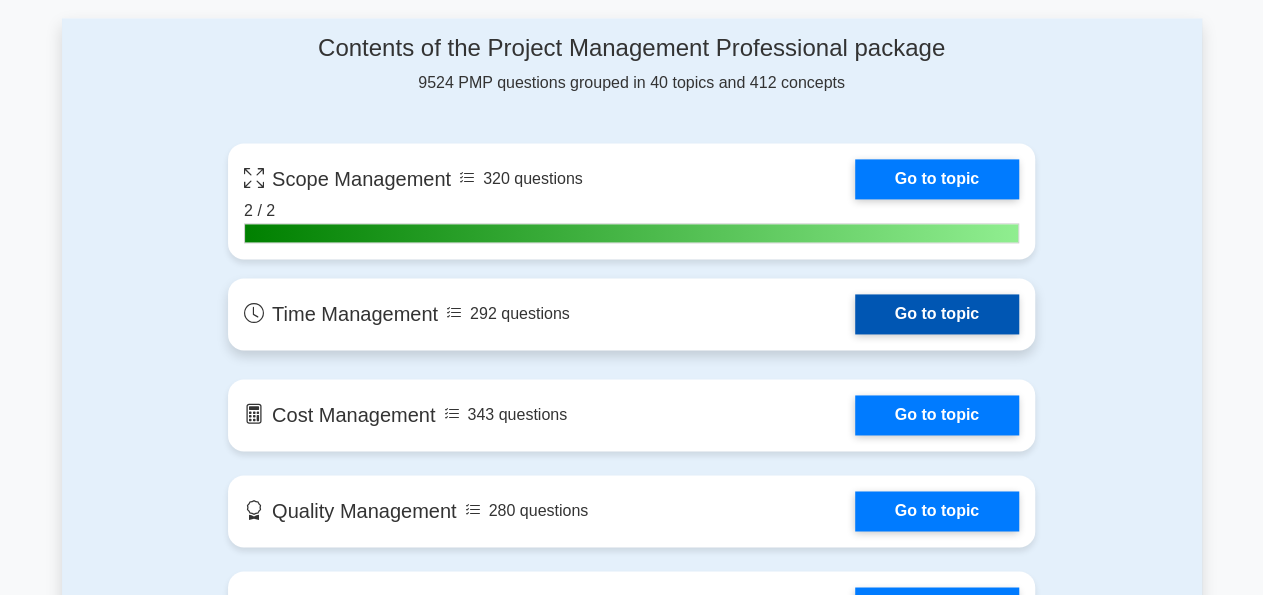 click on "Go to topic" at bounding box center [937, 314] 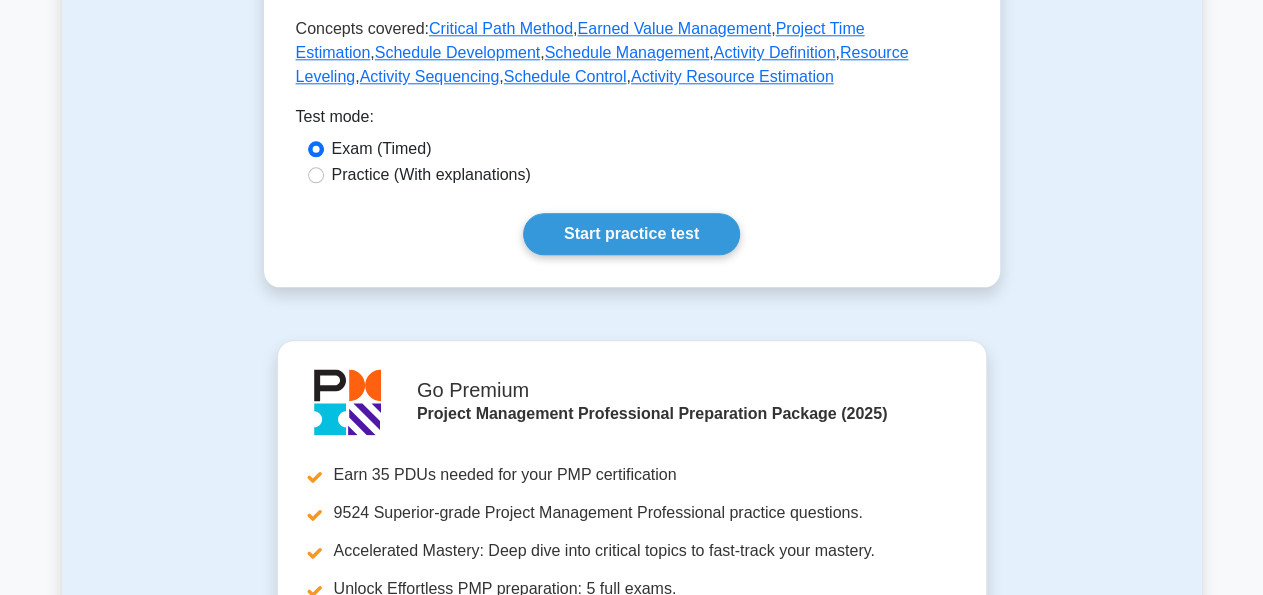 scroll, scrollTop: 936, scrollLeft: 0, axis: vertical 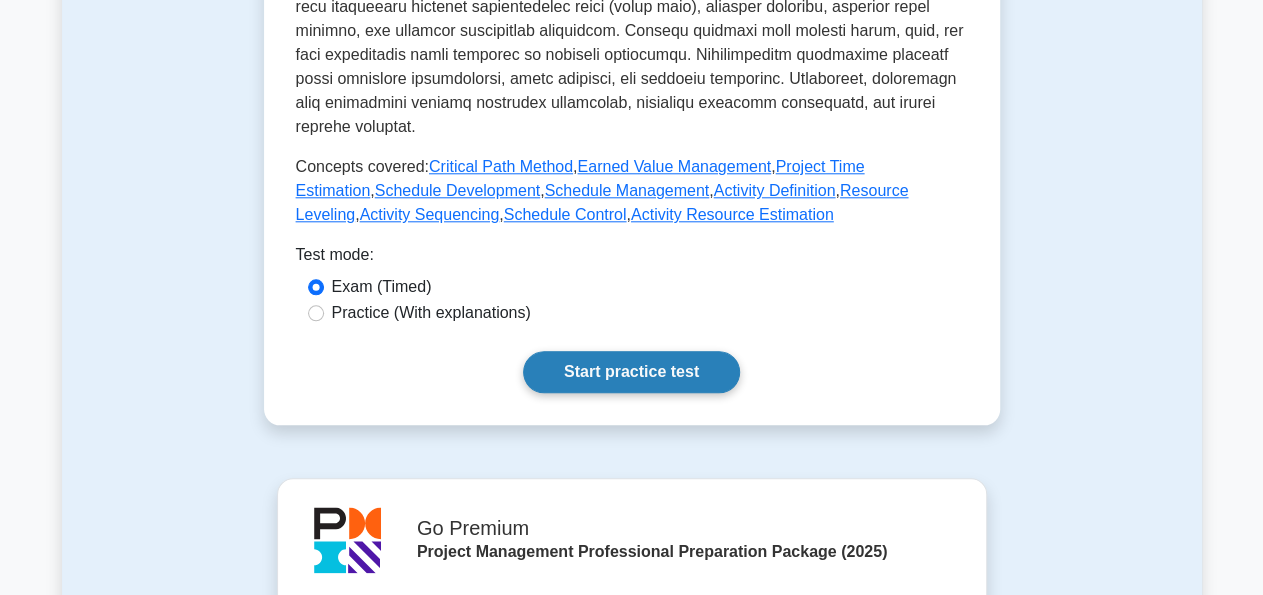 click on "Start practice test" at bounding box center [631, 372] 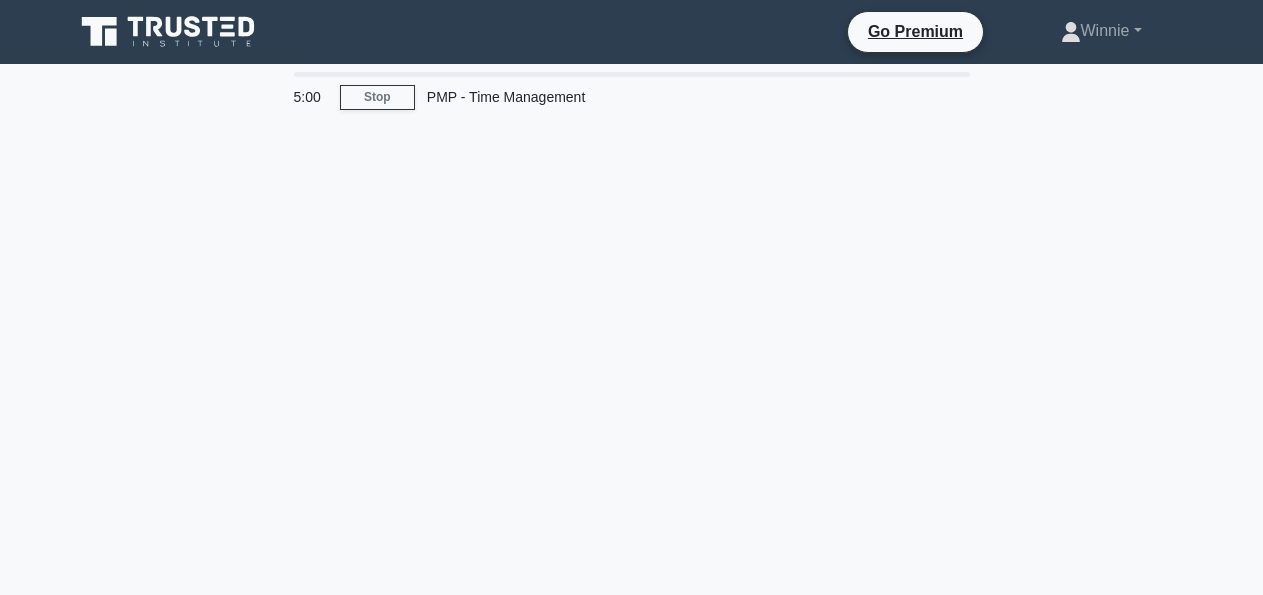 scroll, scrollTop: 0, scrollLeft: 0, axis: both 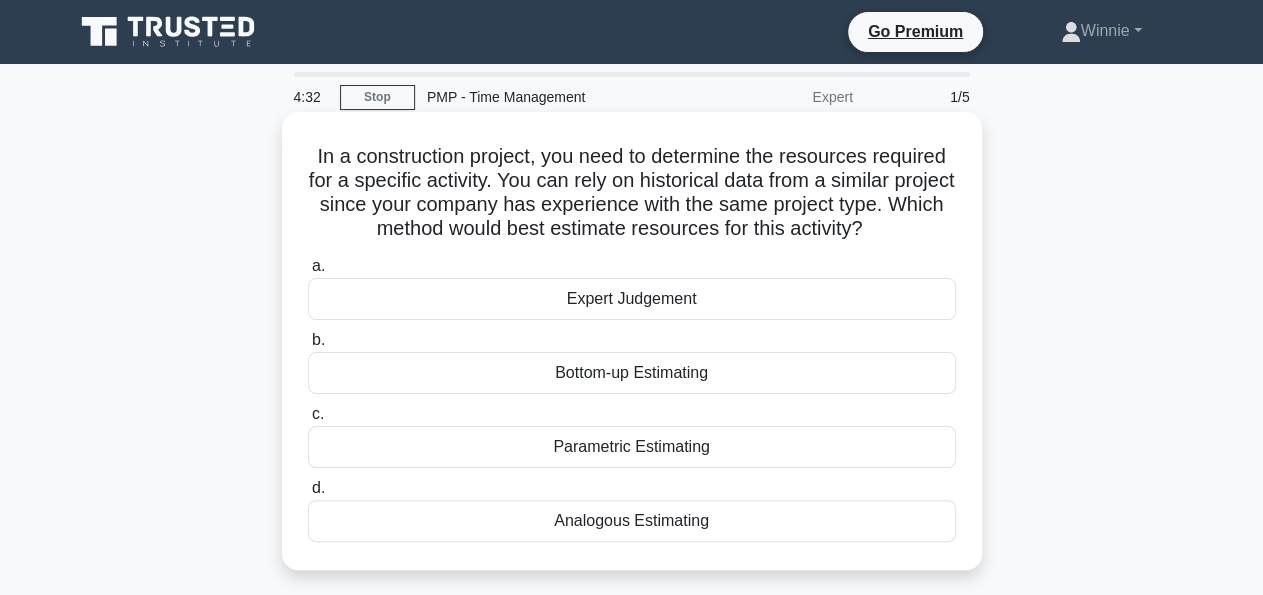 click on "Bottom-up Estimating" at bounding box center [632, 373] 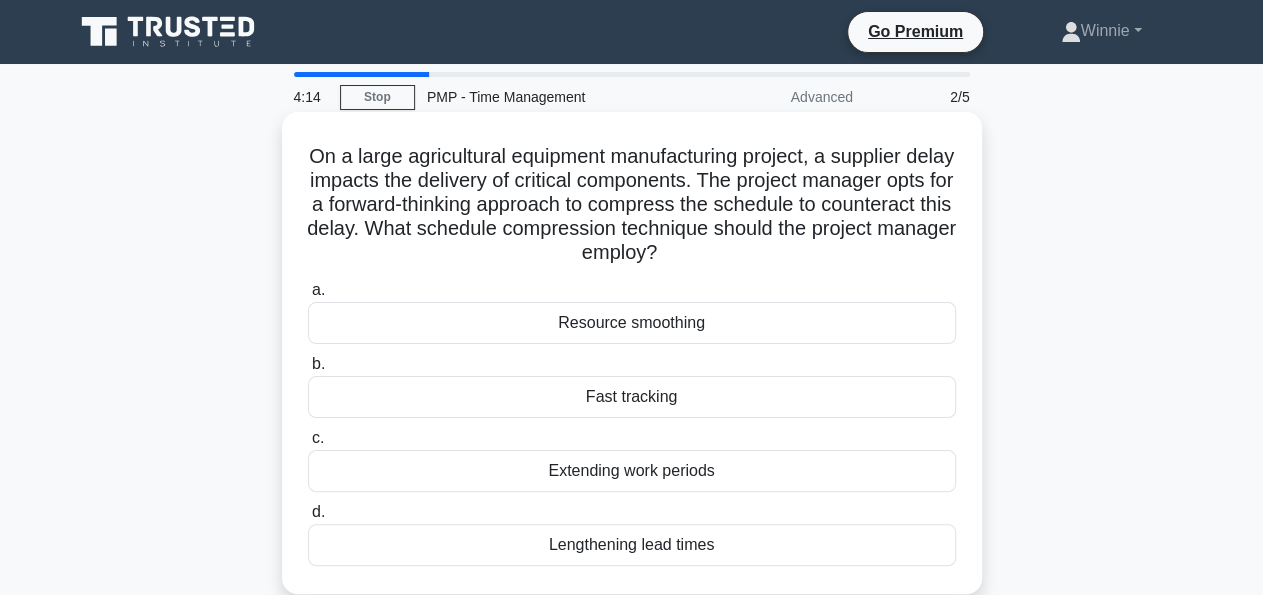 click on "Fast tracking" at bounding box center [632, 397] 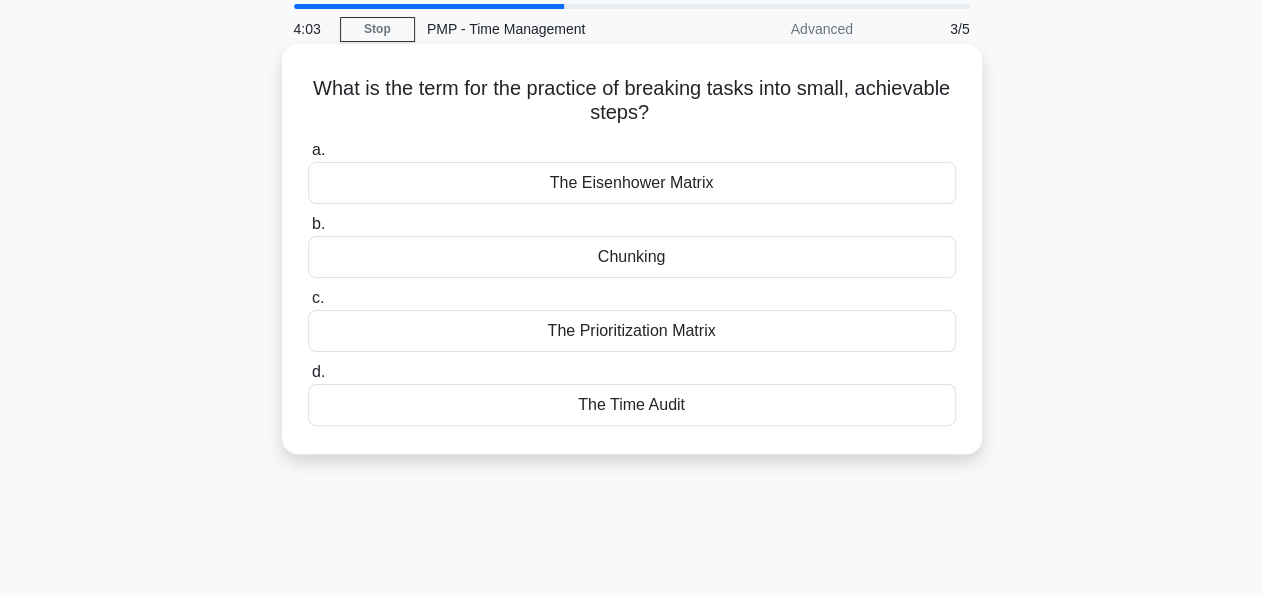 scroll, scrollTop: 104, scrollLeft: 0, axis: vertical 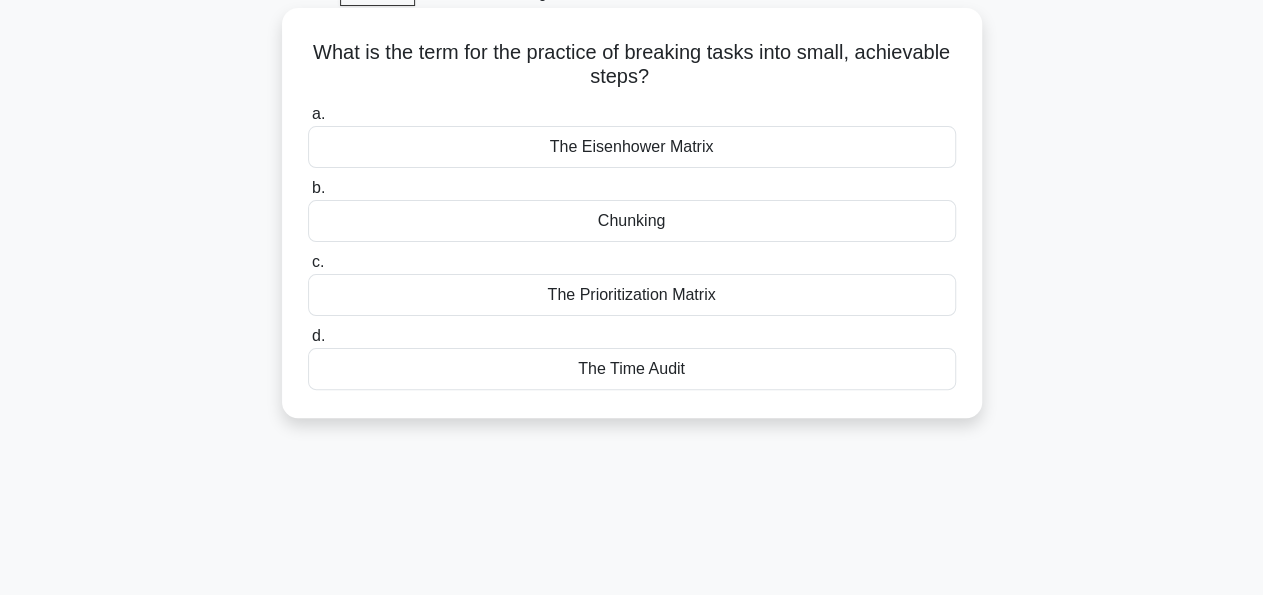 click on "The Prioritization Matrix" at bounding box center [632, 295] 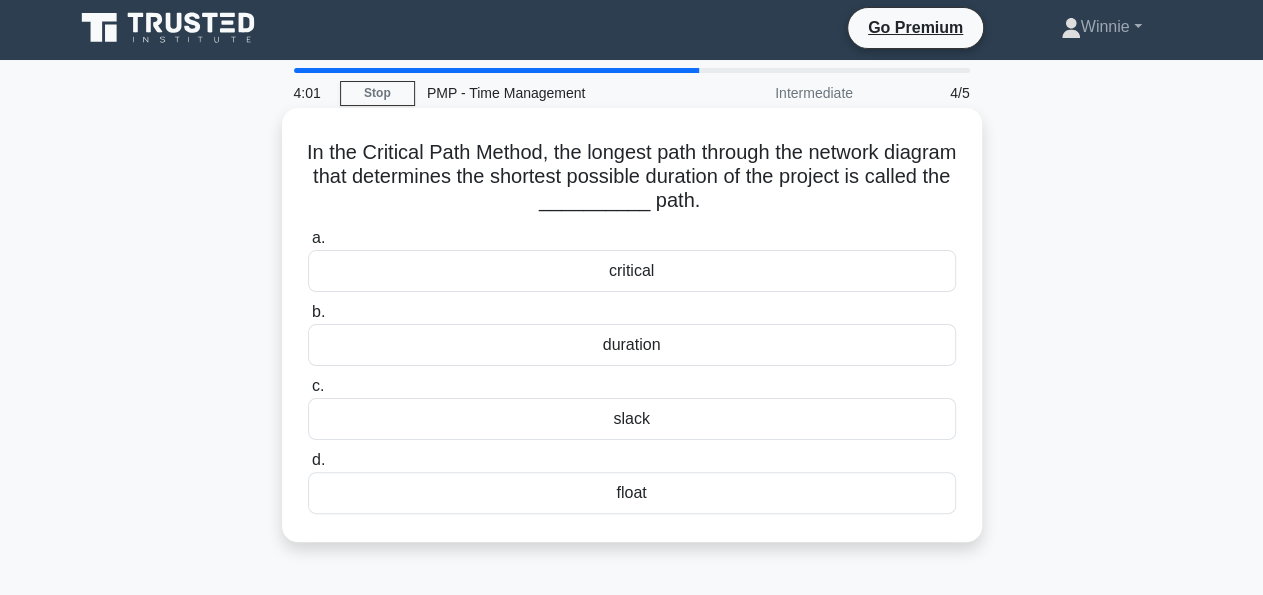 scroll, scrollTop: 0, scrollLeft: 0, axis: both 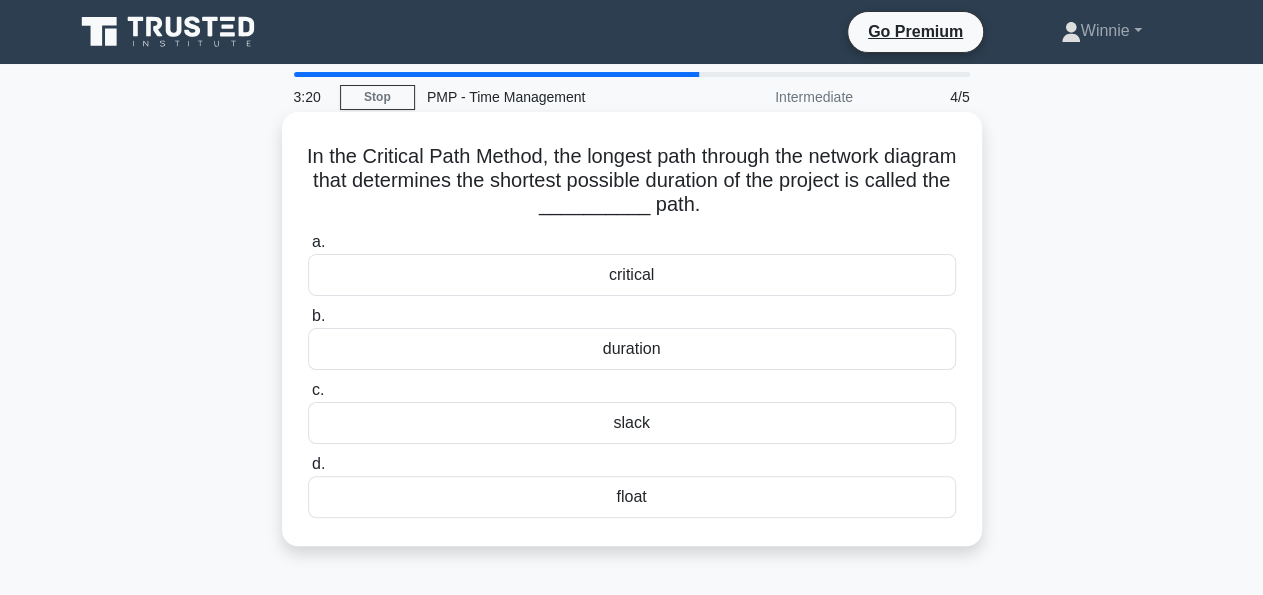 click on "critical" at bounding box center (632, 275) 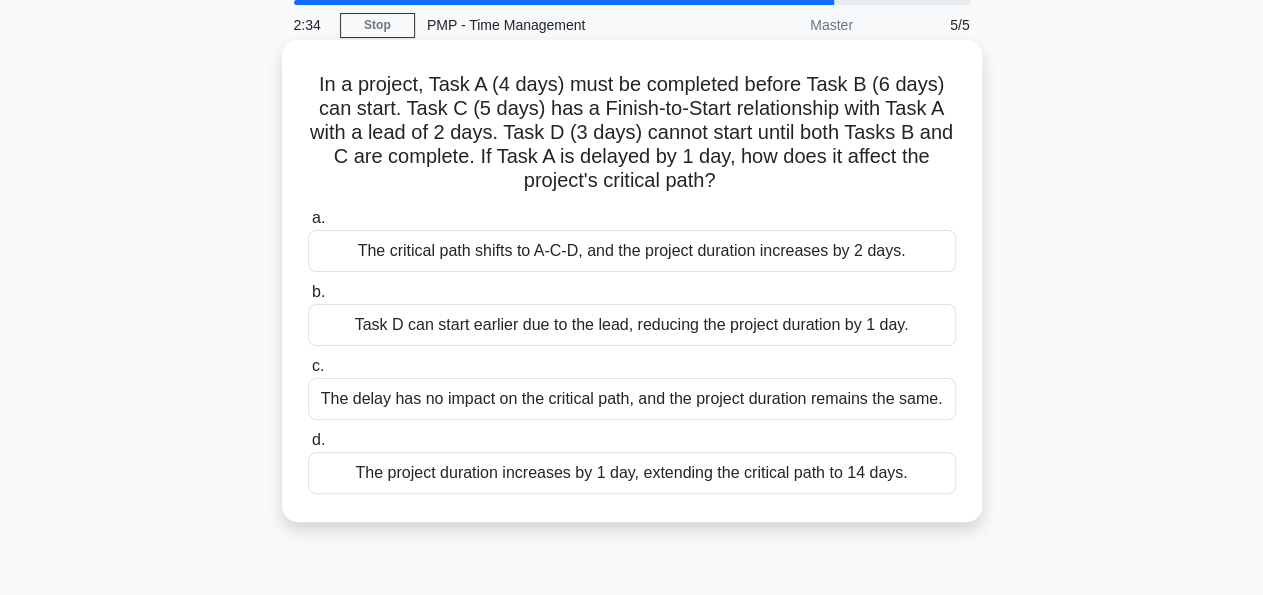 scroll, scrollTop: 104, scrollLeft: 0, axis: vertical 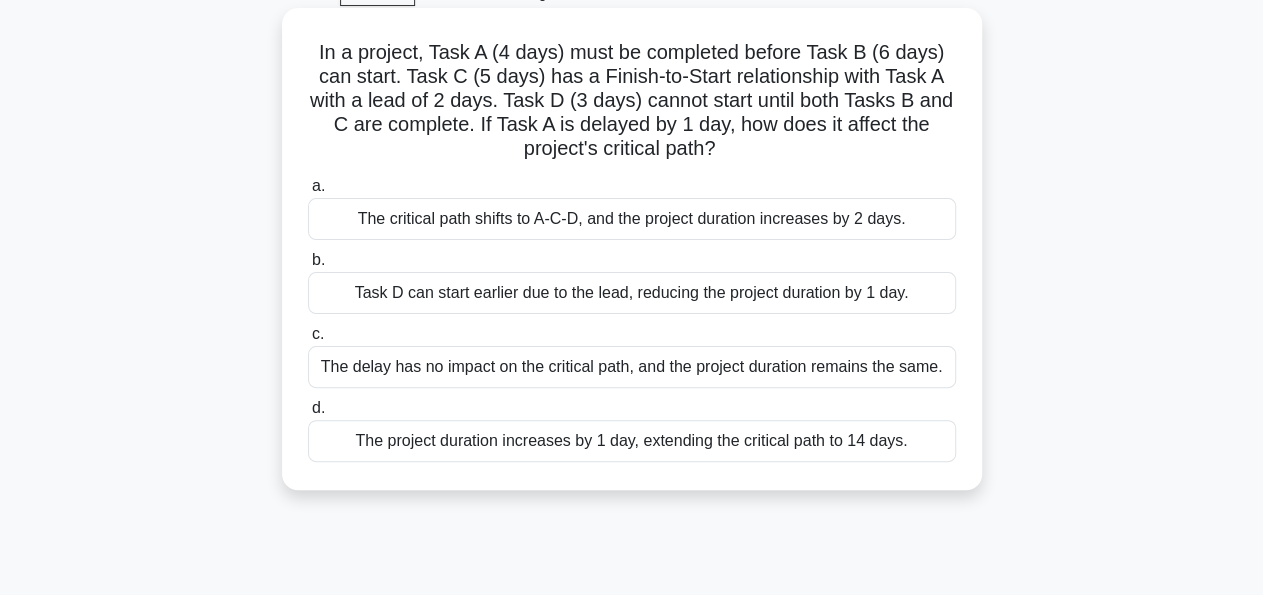click on "The critical path shifts to A-C-D, and the project duration increases by 2 days." at bounding box center (632, 219) 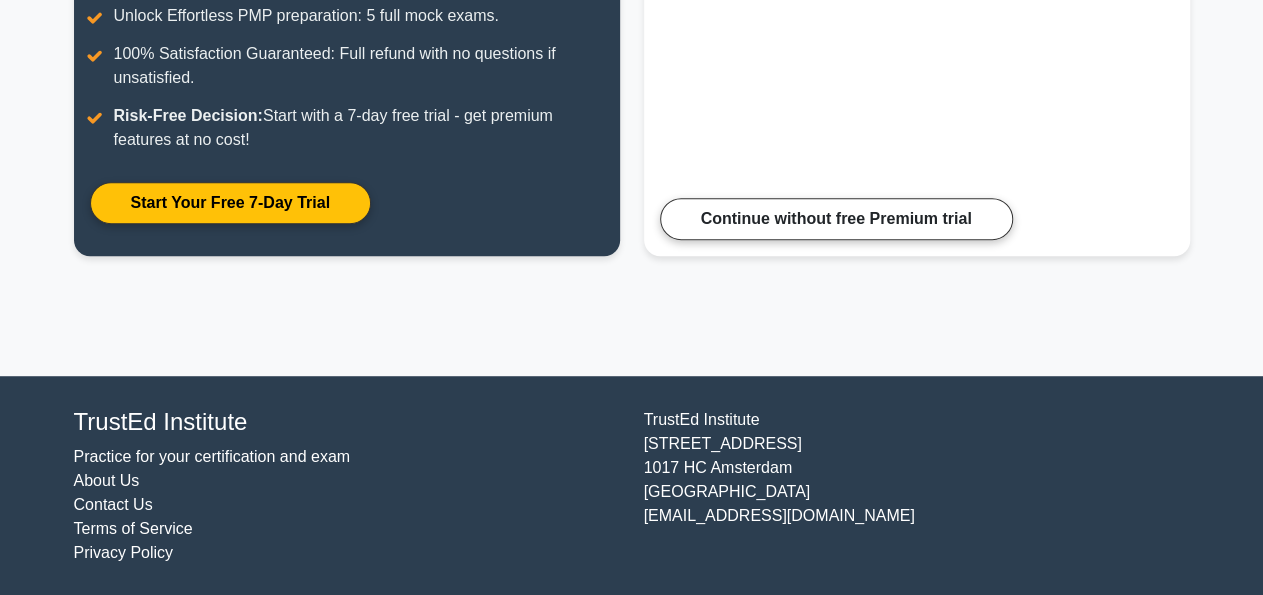 scroll, scrollTop: 488, scrollLeft: 0, axis: vertical 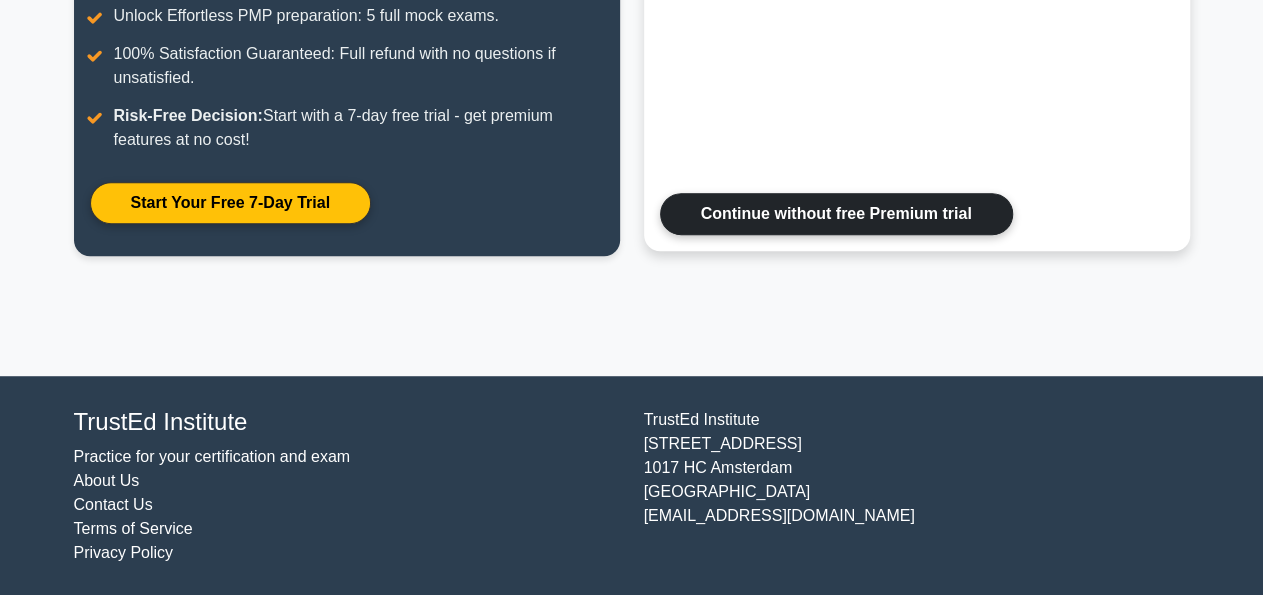 click on "Continue without free Premium trial" at bounding box center [836, 214] 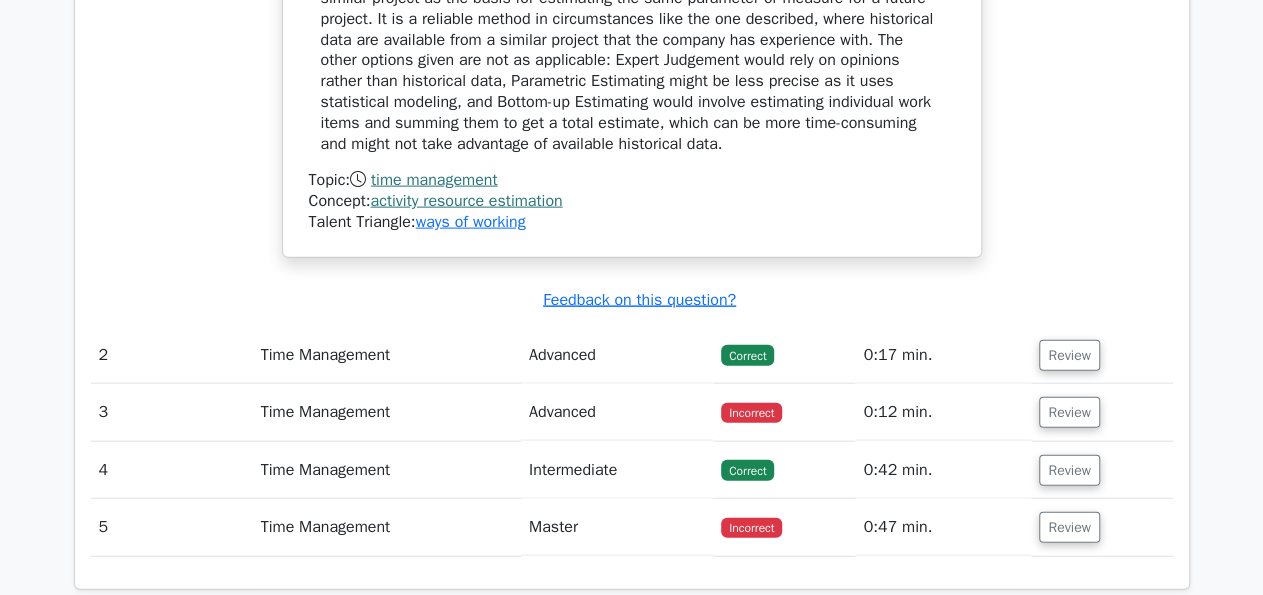 scroll, scrollTop: 2184, scrollLeft: 0, axis: vertical 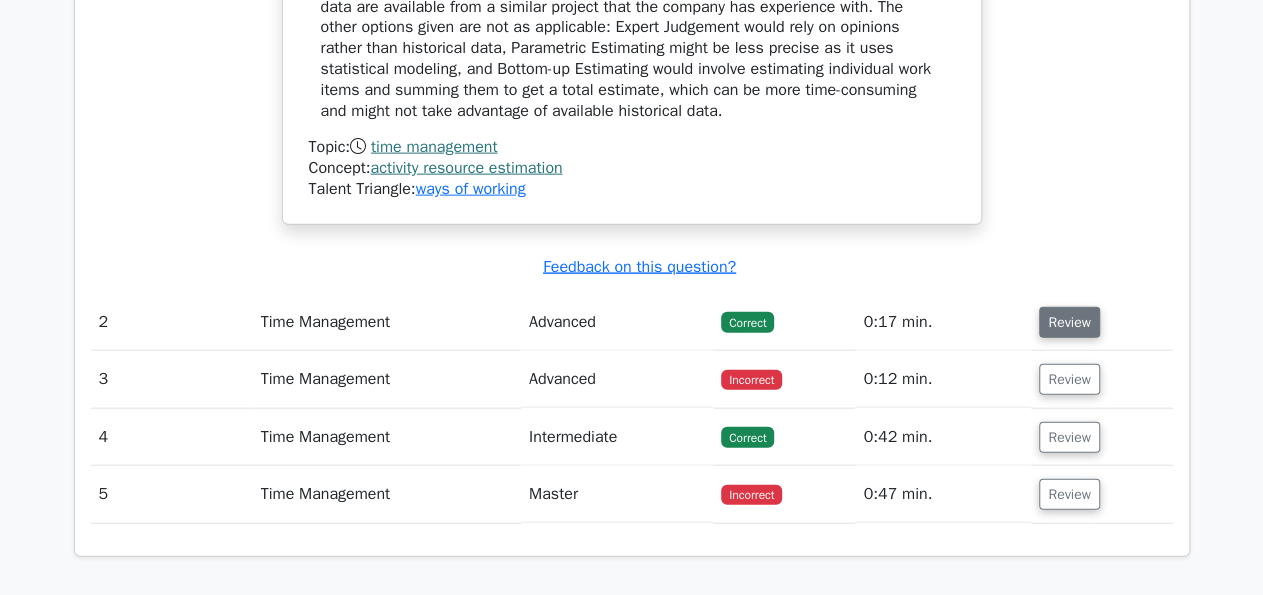 click on "Review" at bounding box center [1069, 322] 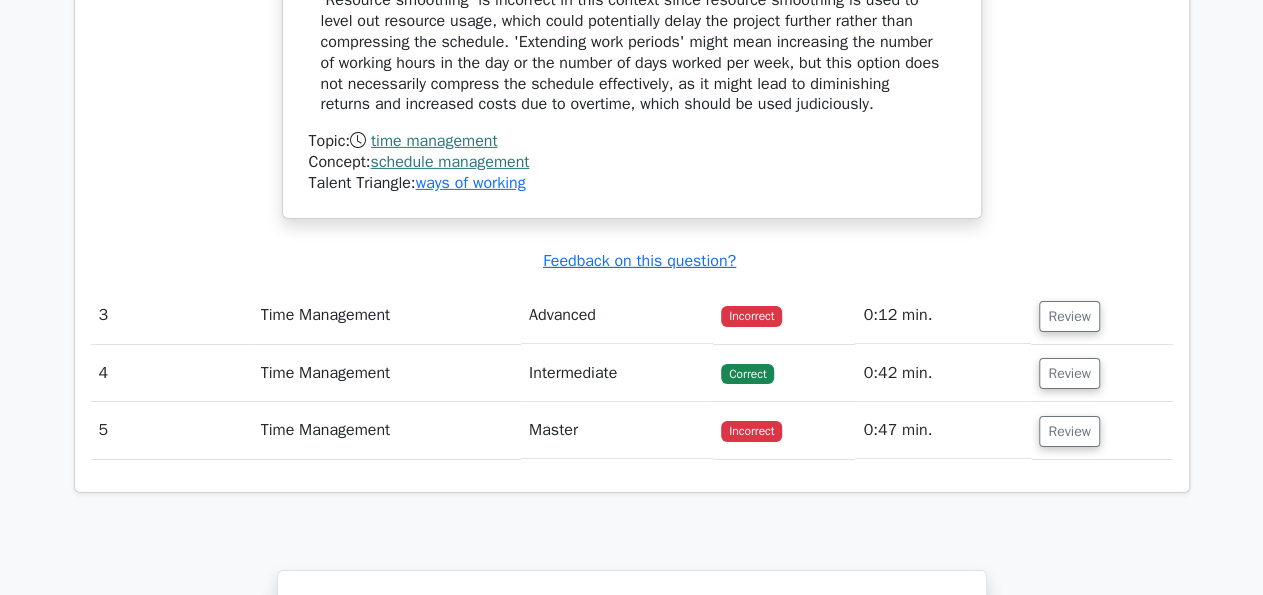 scroll, scrollTop: 3224, scrollLeft: 0, axis: vertical 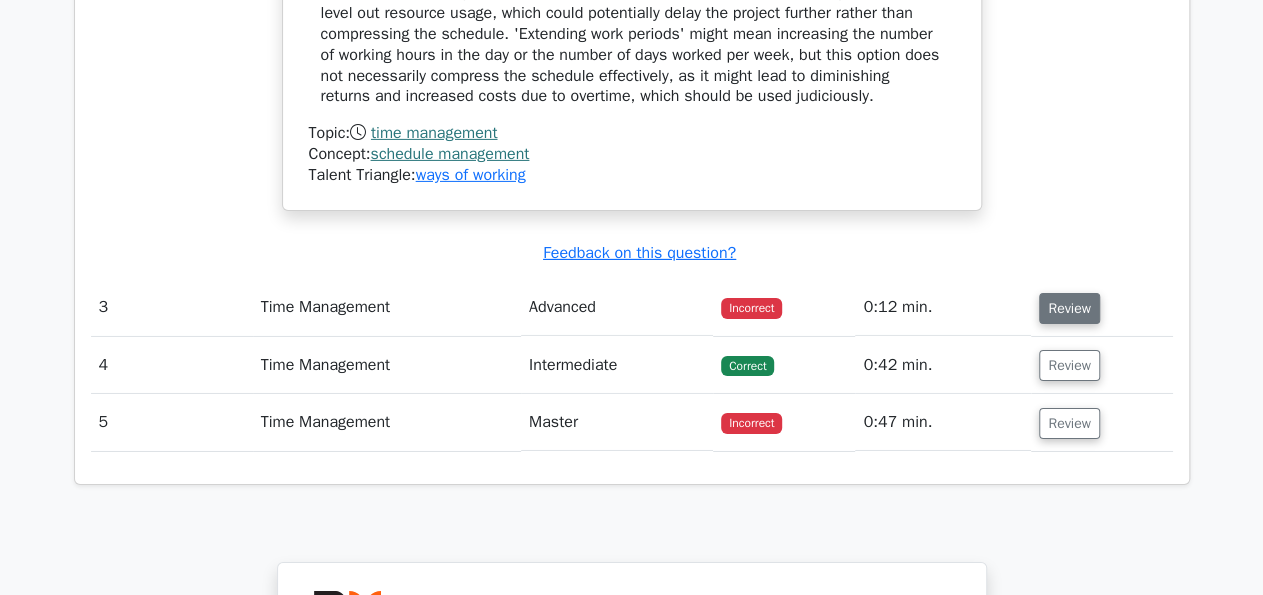 click on "Review" at bounding box center (1069, 308) 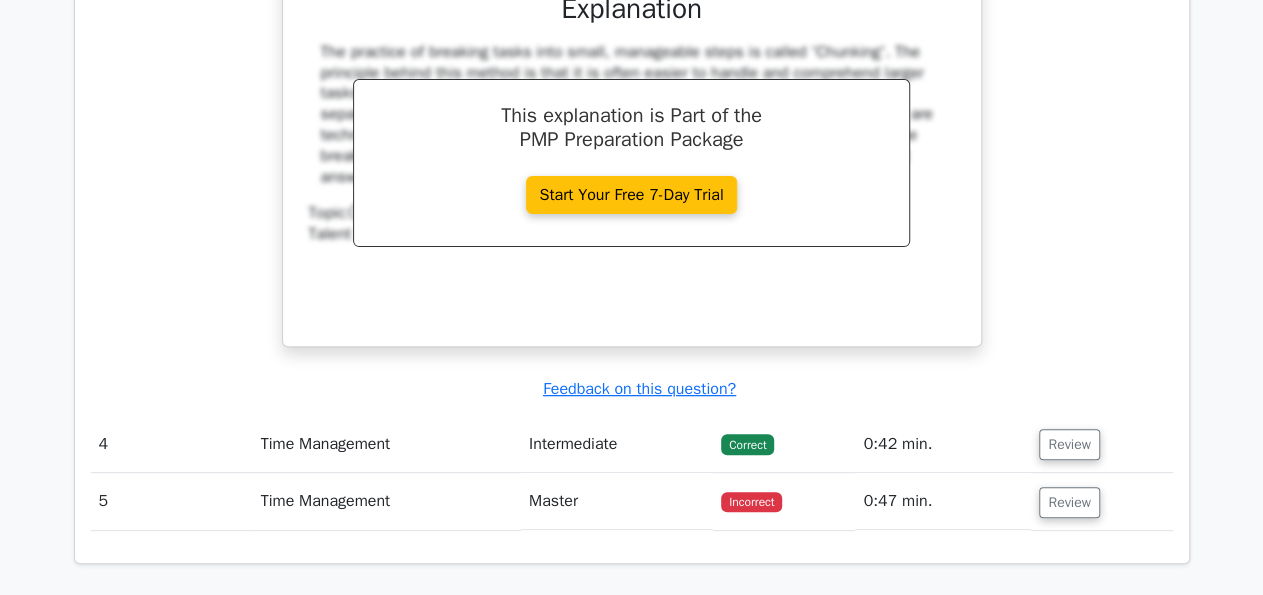 scroll, scrollTop: 4056, scrollLeft: 0, axis: vertical 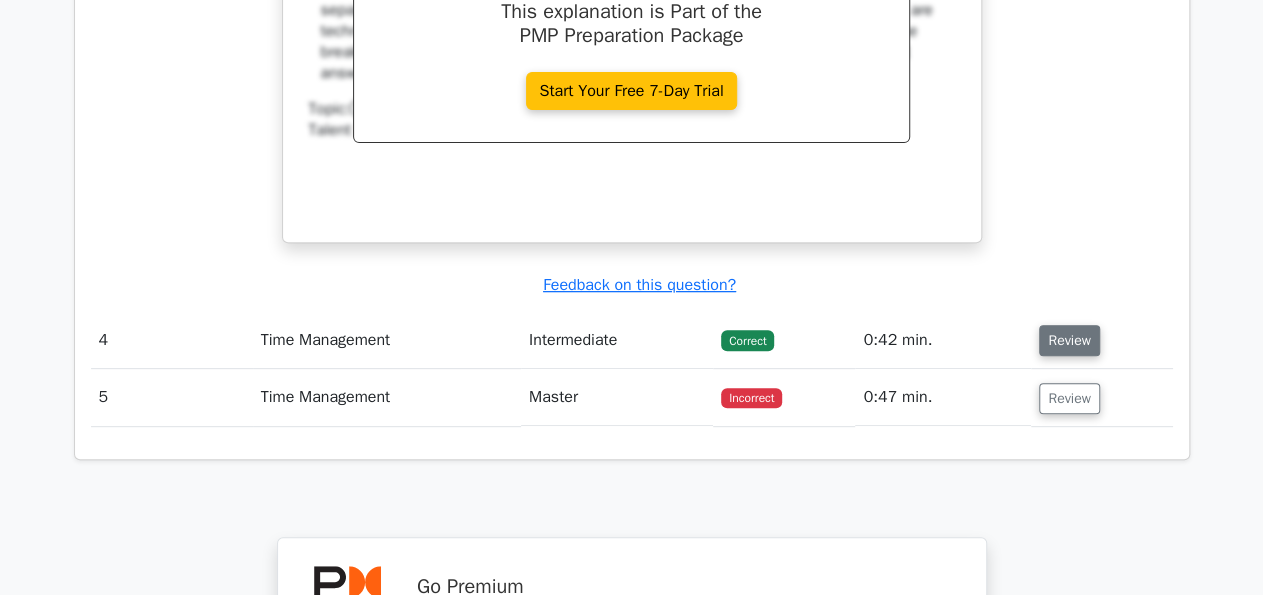 click on "Review" at bounding box center (1069, 340) 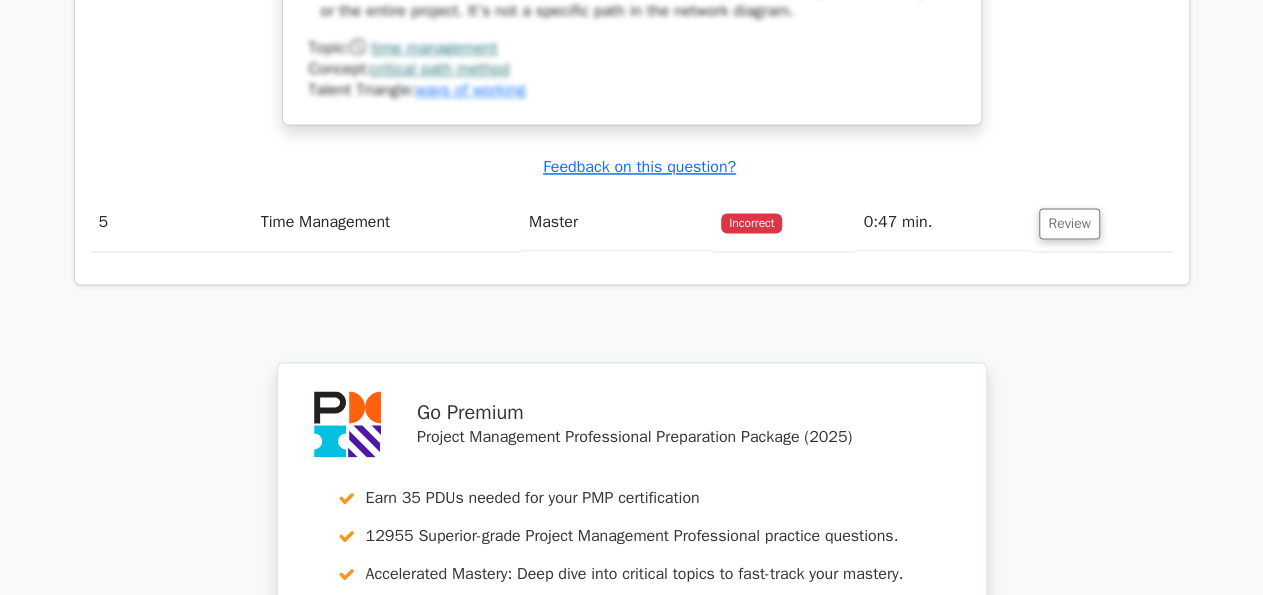 scroll, scrollTop: 5304, scrollLeft: 0, axis: vertical 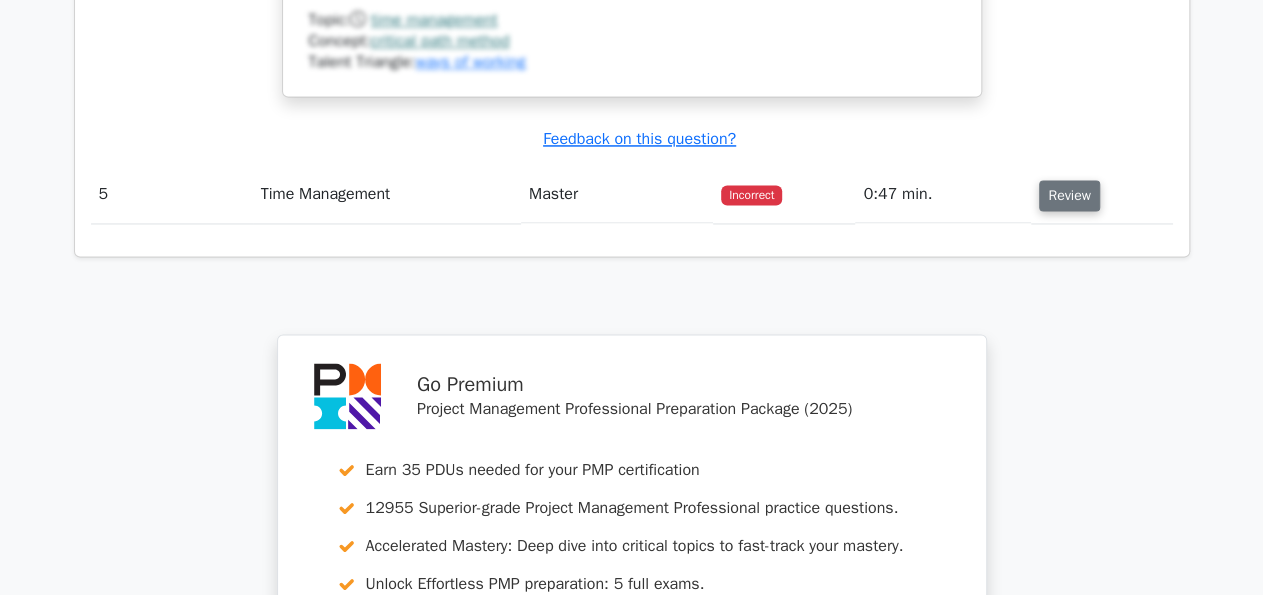 click on "Review" at bounding box center (1069, 195) 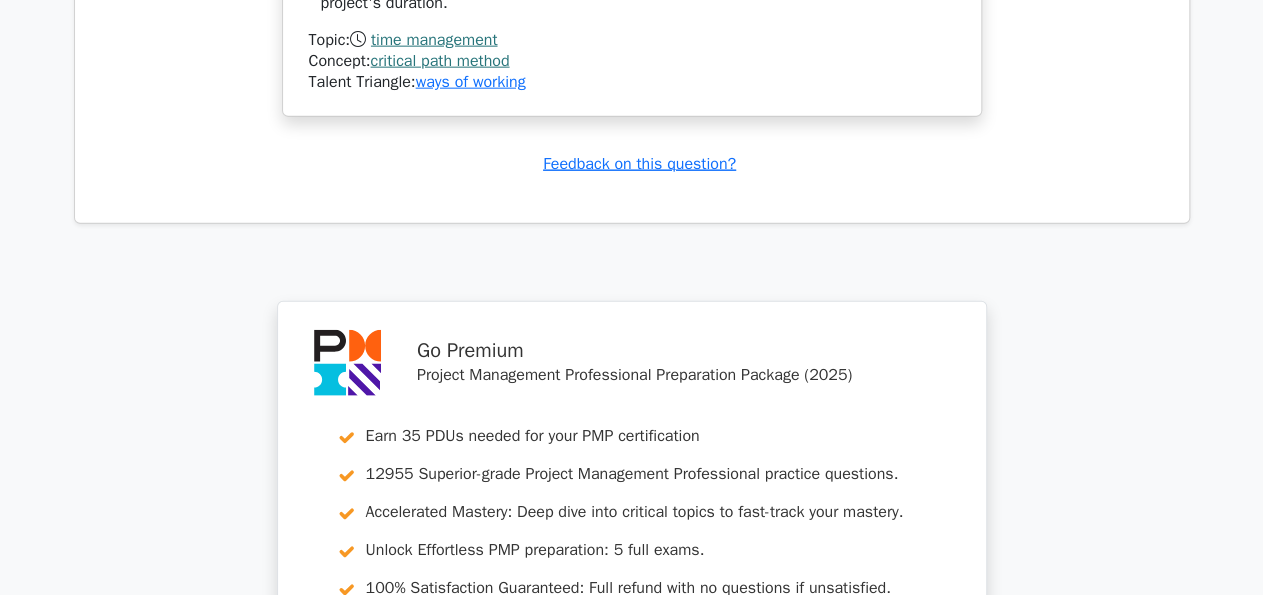 scroll, scrollTop: 6240, scrollLeft: 0, axis: vertical 